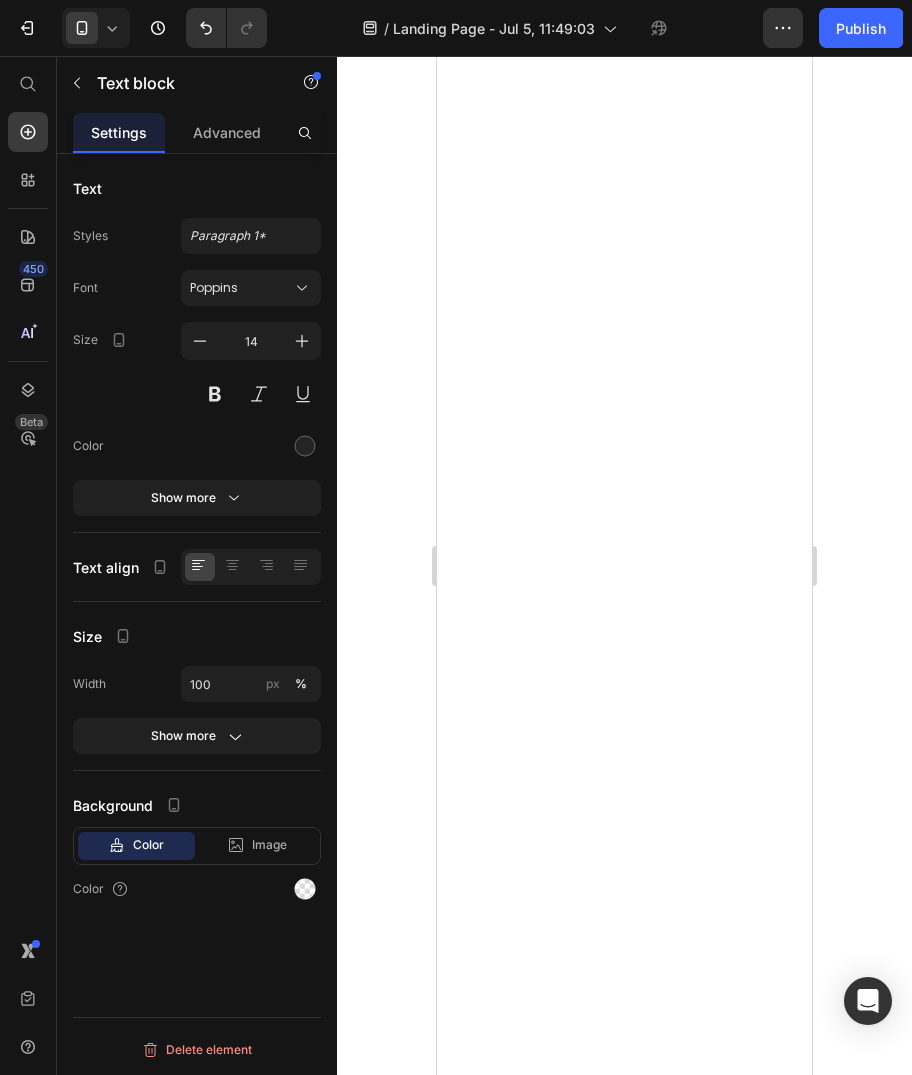 scroll, scrollTop: 0, scrollLeft: 0, axis: both 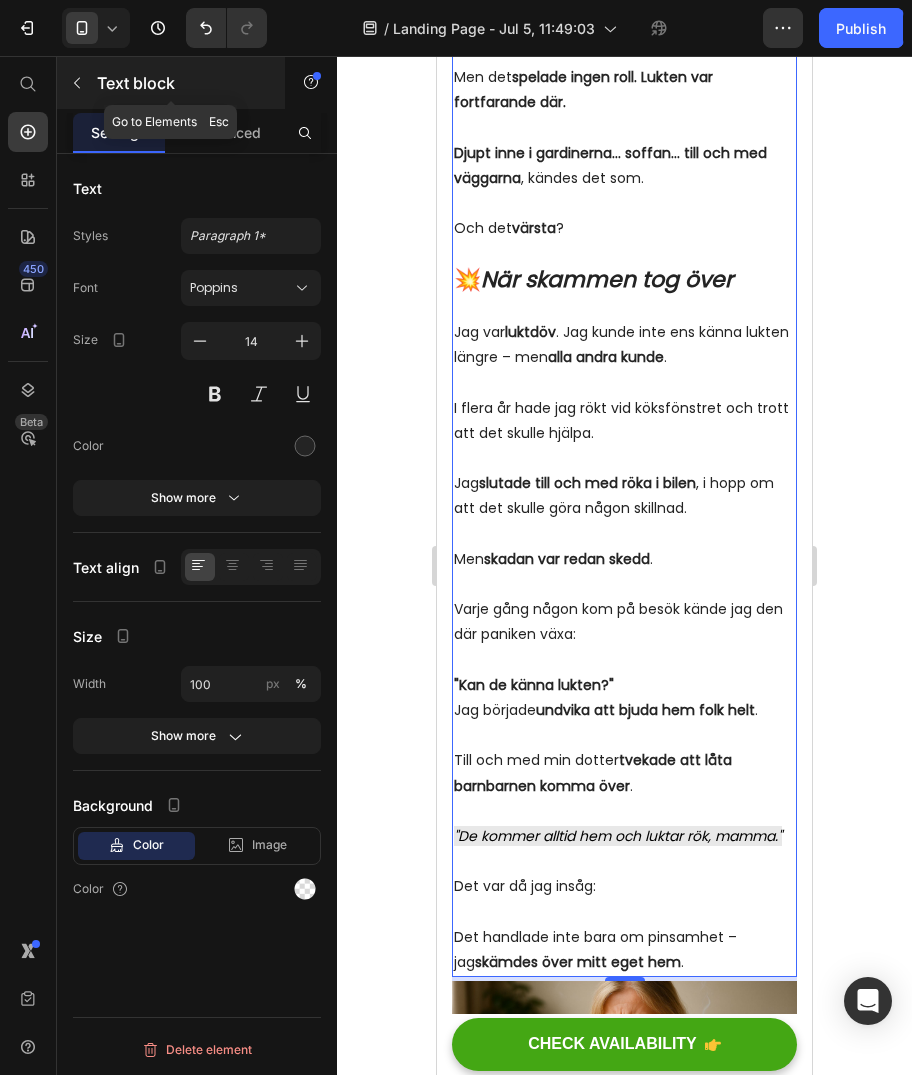 click 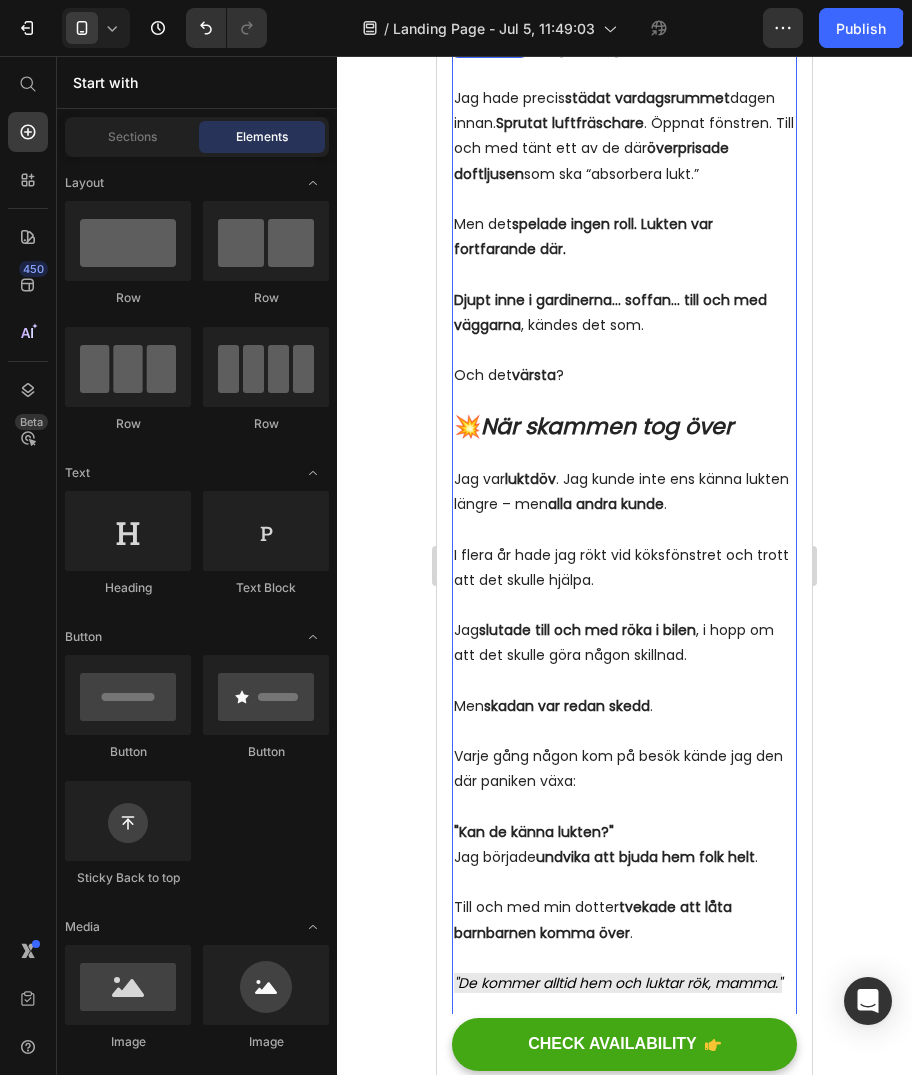 scroll, scrollTop: 903, scrollLeft: 0, axis: vertical 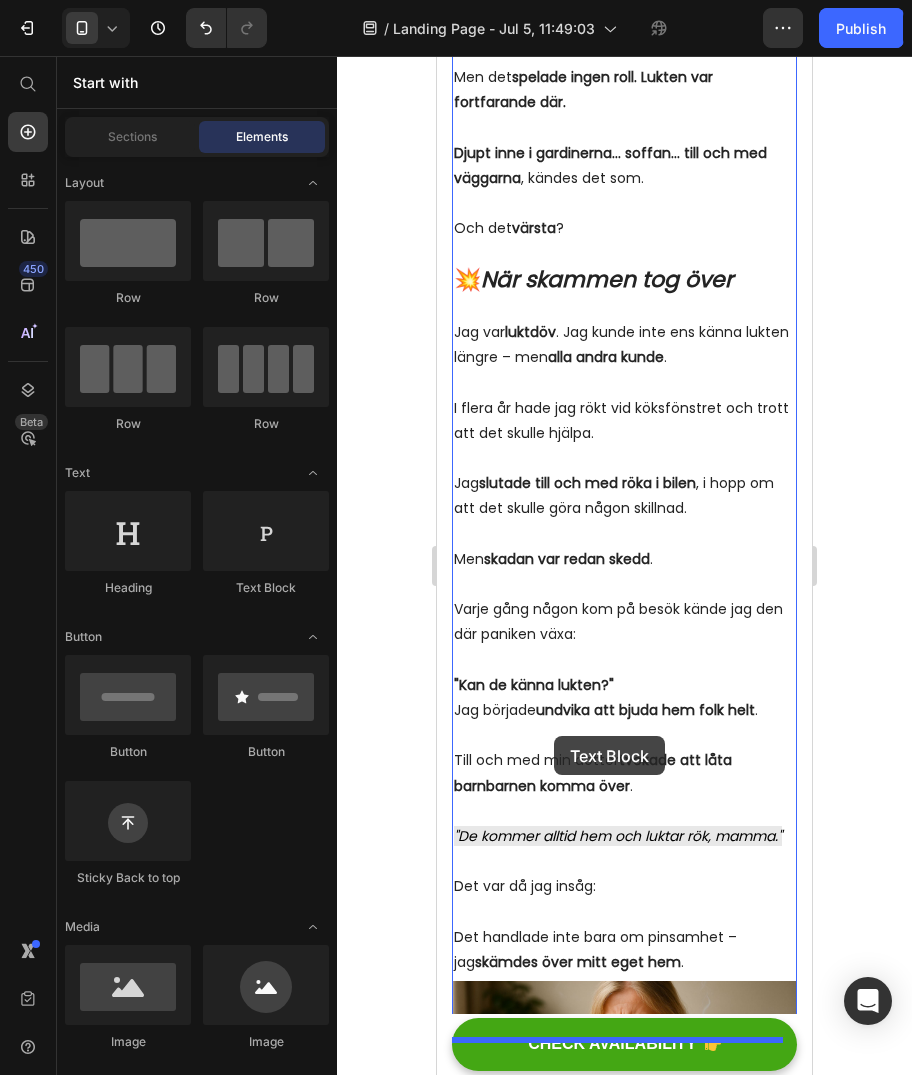 drag, startPoint x: 699, startPoint y: 598, endPoint x: 554, endPoint y: 736, distance: 200.17242 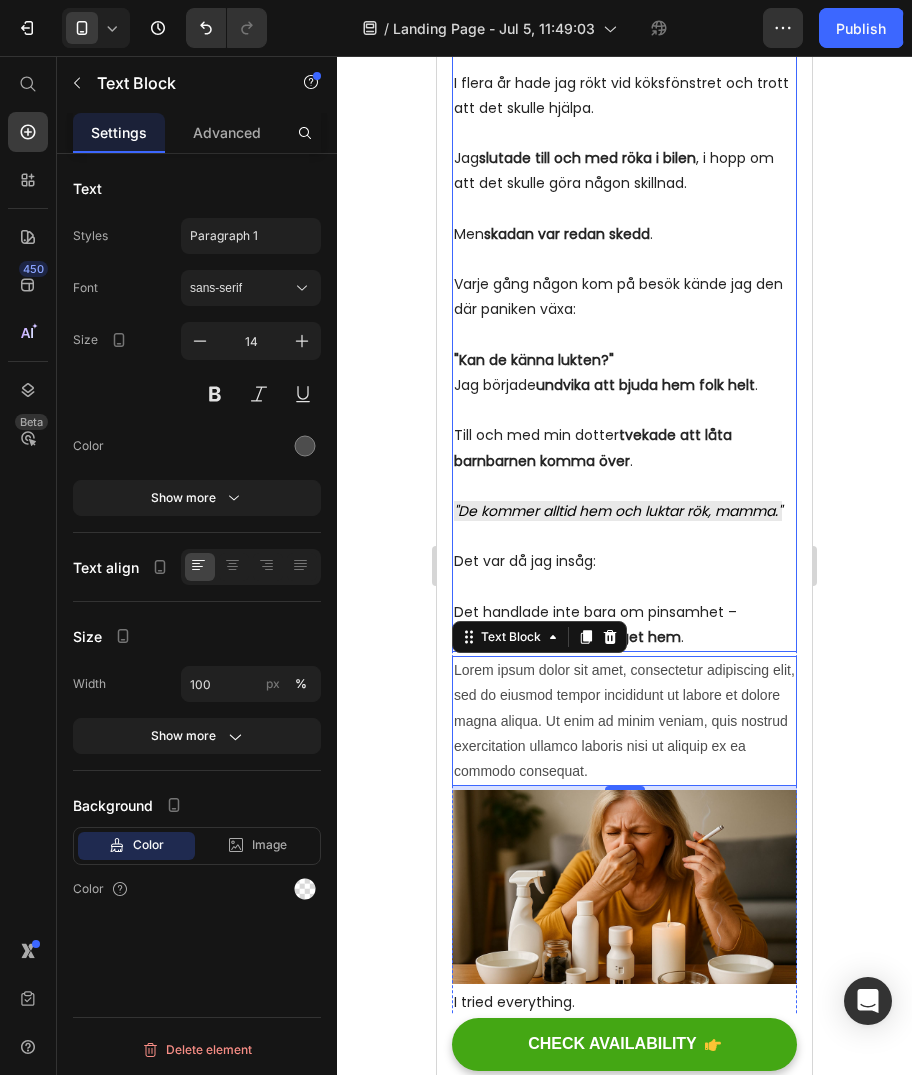 scroll, scrollTop: 1403, scrollLeft: 0, axis: vertical 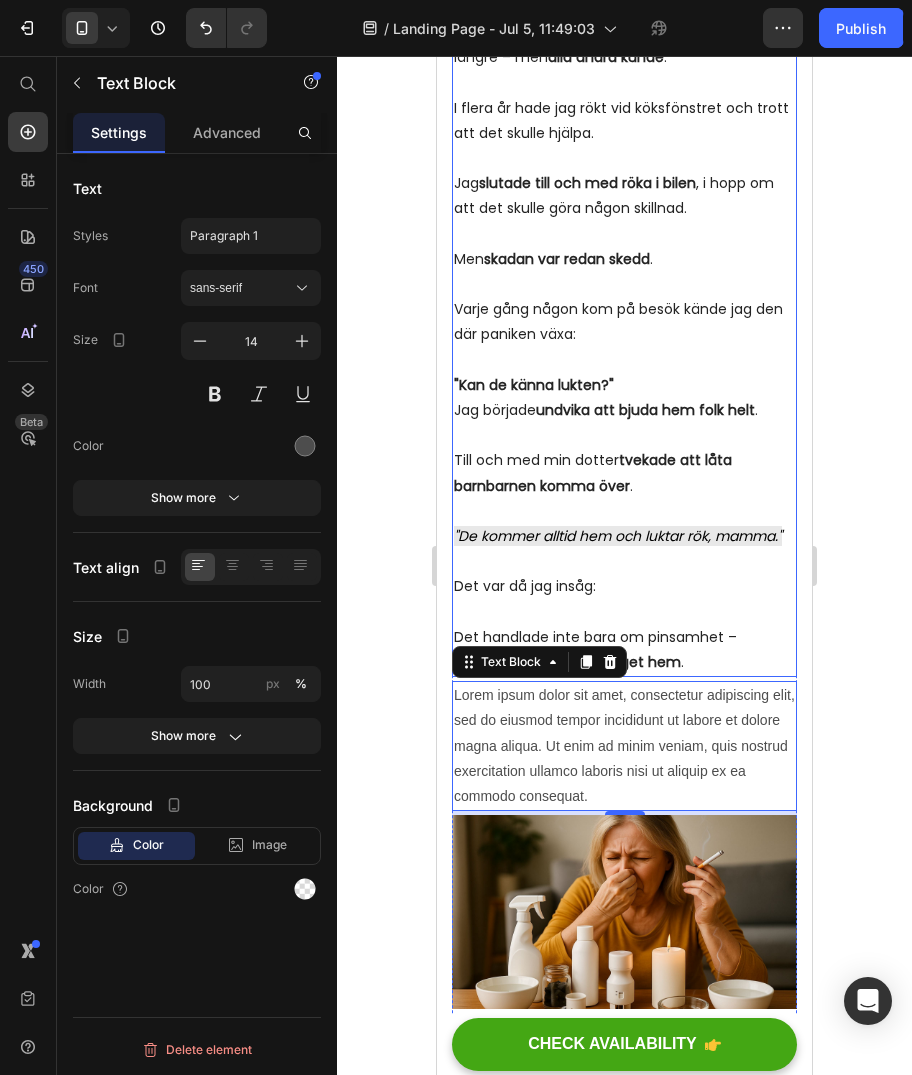 click at bounding box center [624, 561] 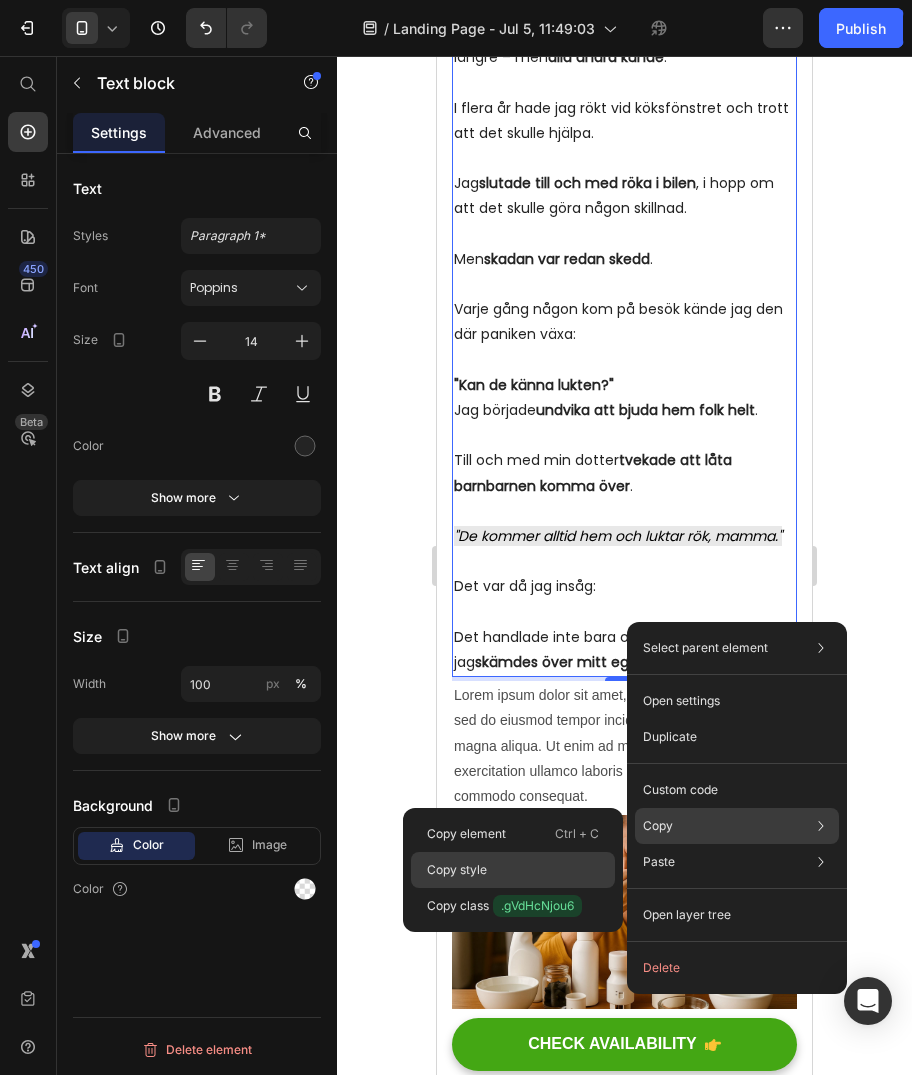 click on "Copy style" 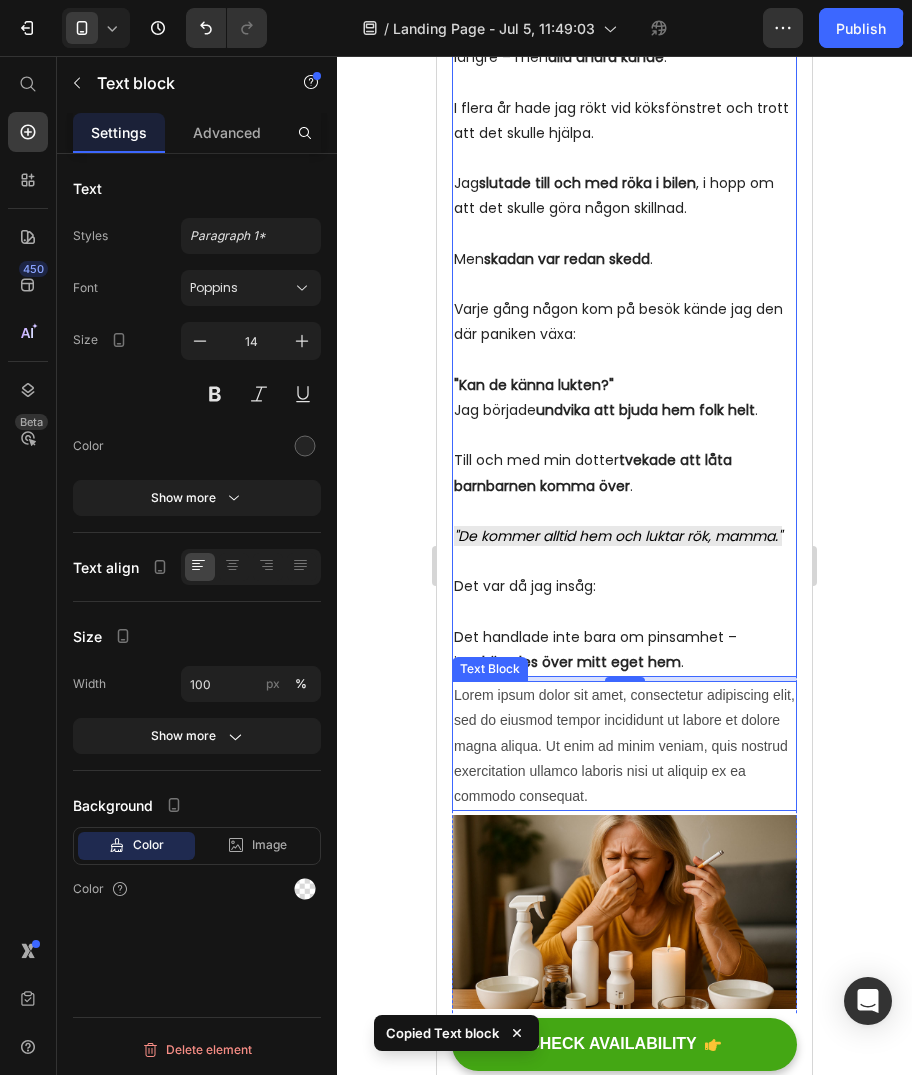 click on "Lorem ipsum dolor sit amet, consectetur adipiscing elit, sed do eiusmod tempor incididunt ut labore et dolore magna aliqua. Ut enim ad minim veniam, quis nostrud exercitation ullamco laboris nisi ut aliquip ex ea commodo consequat." at bounding box center (624, 746) 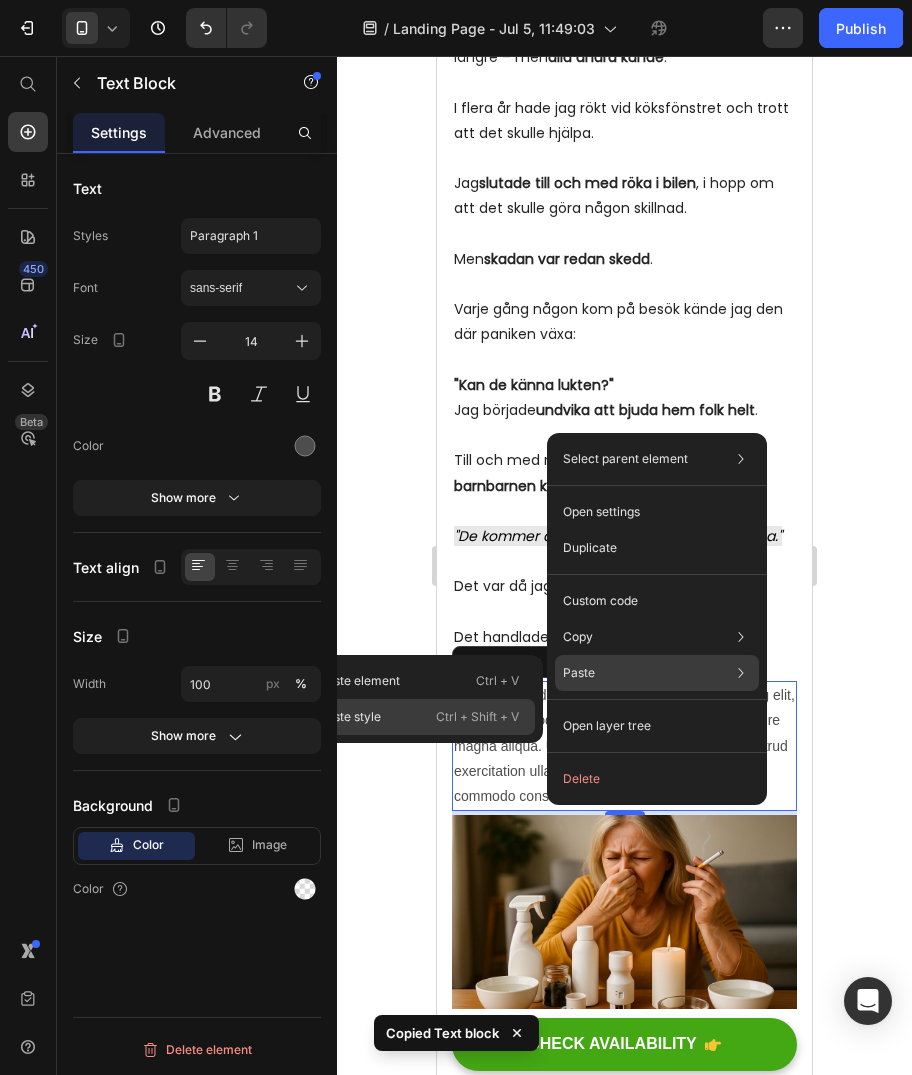 click on "Ctrl + Shift + V" at bounding box center [477, 717] 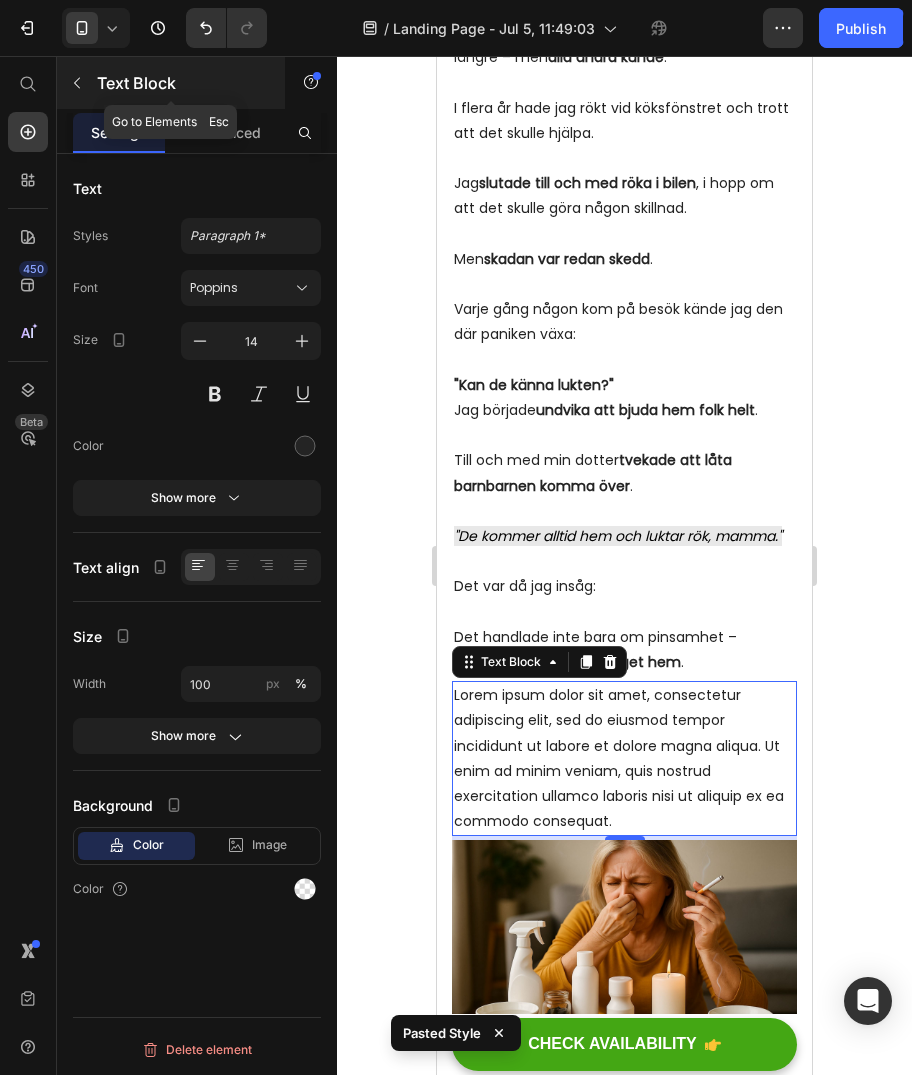 click 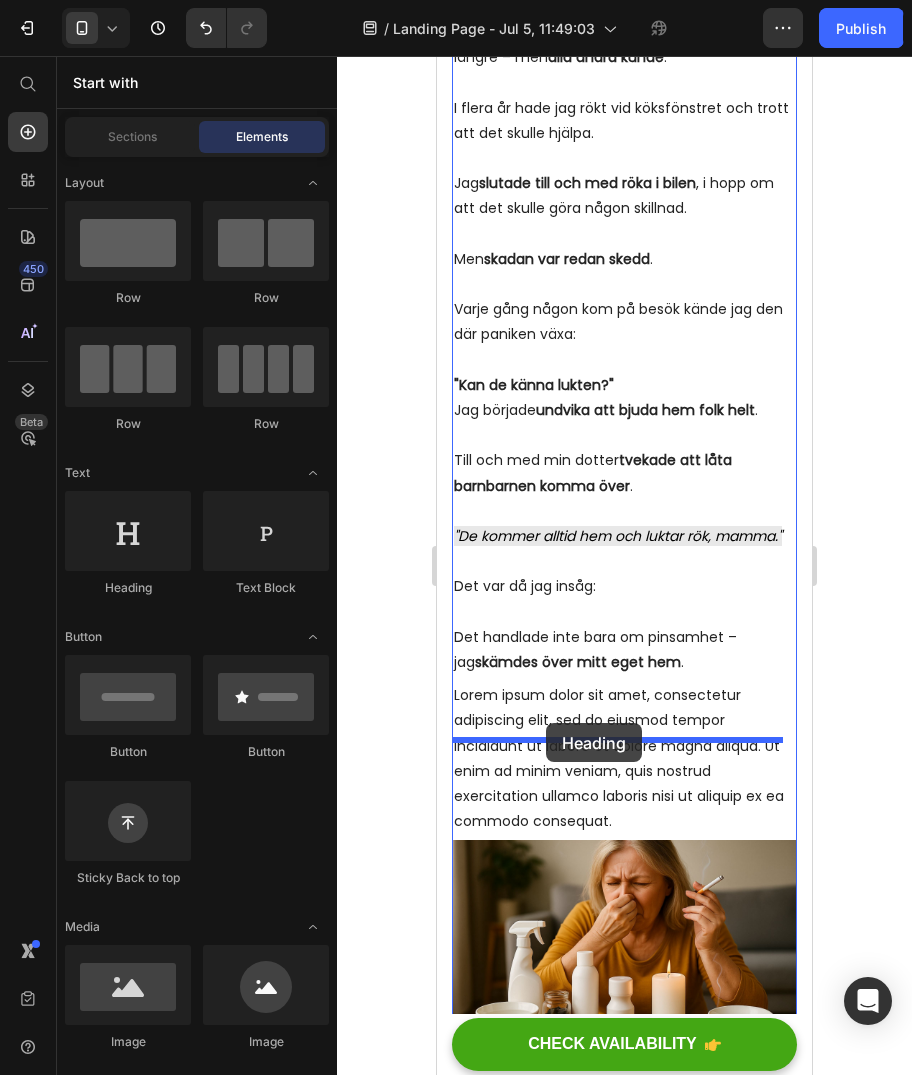 drag, startPoint x: 567, startPoint y: 607, endPoint x: 546, endPoint y: 723, distance: 117.88554 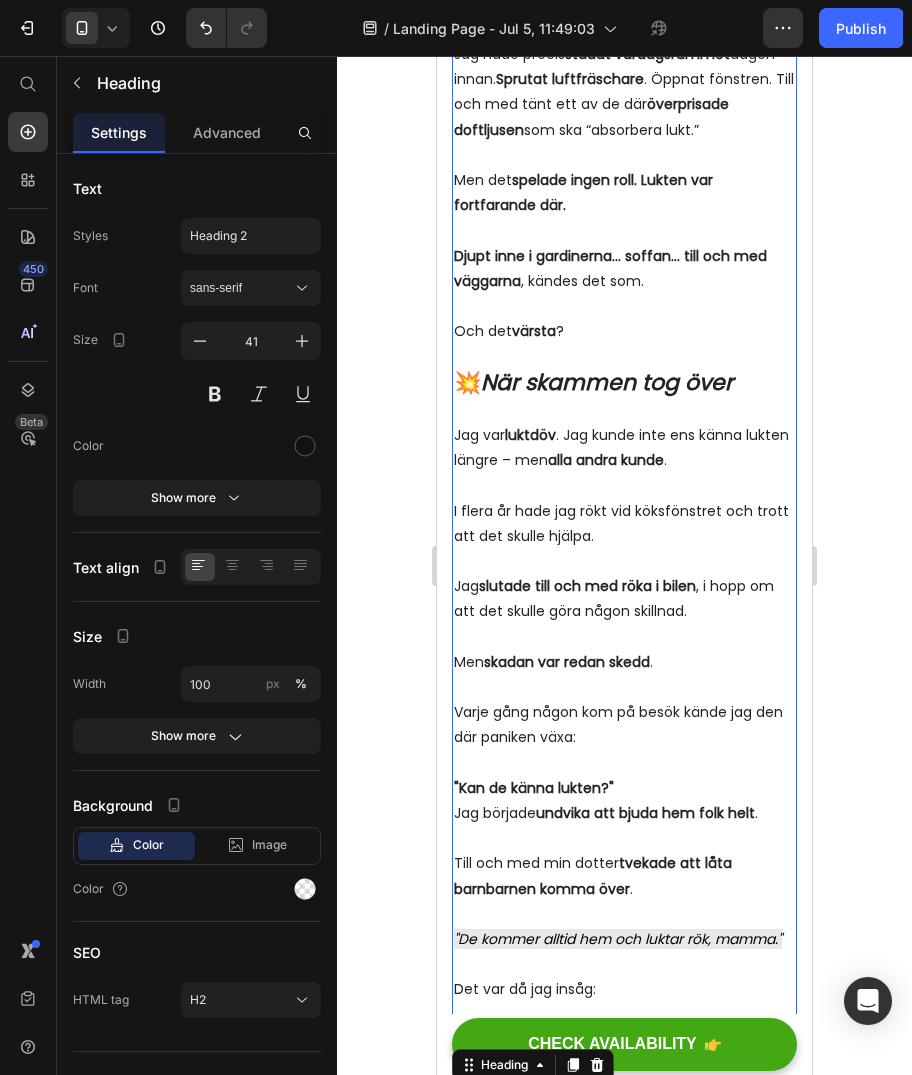 scroll, scrollTop: 803, scrollLeft: 0, axis: vertical 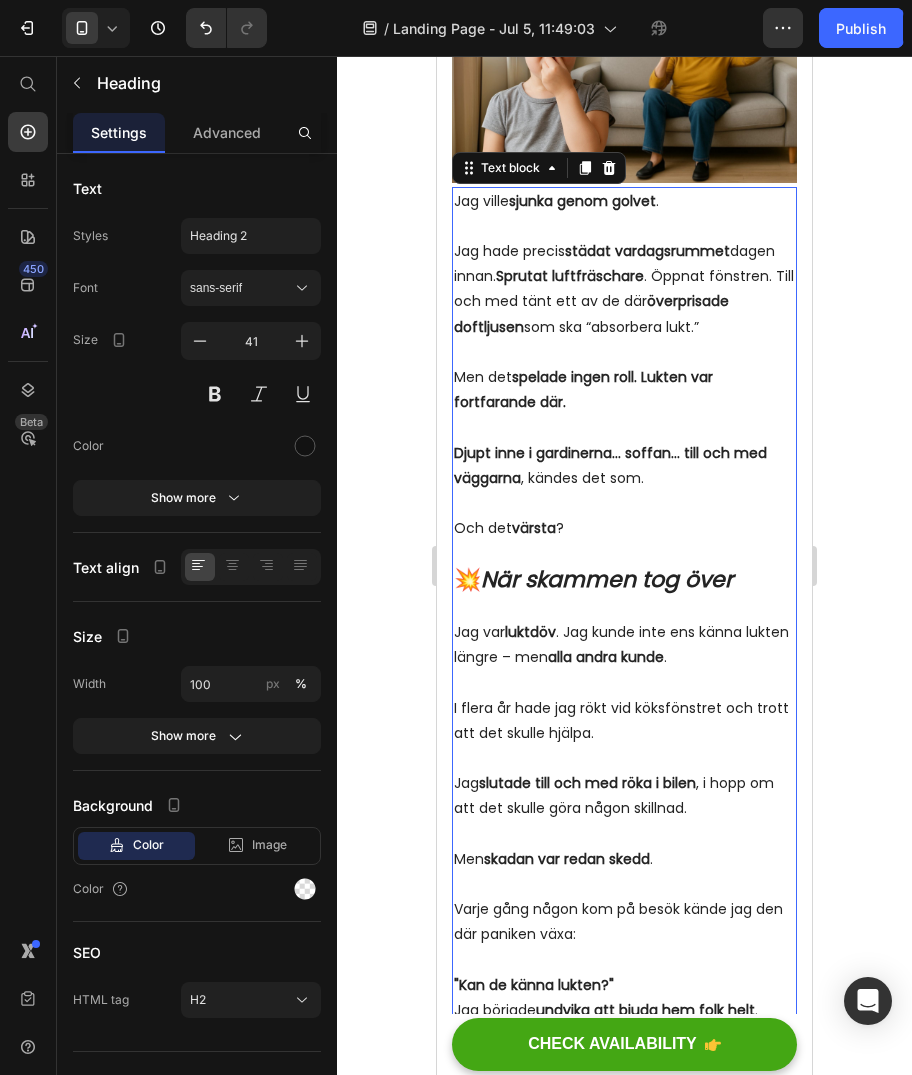 click on "När skammen tog över" at bounding box center [607, 579] 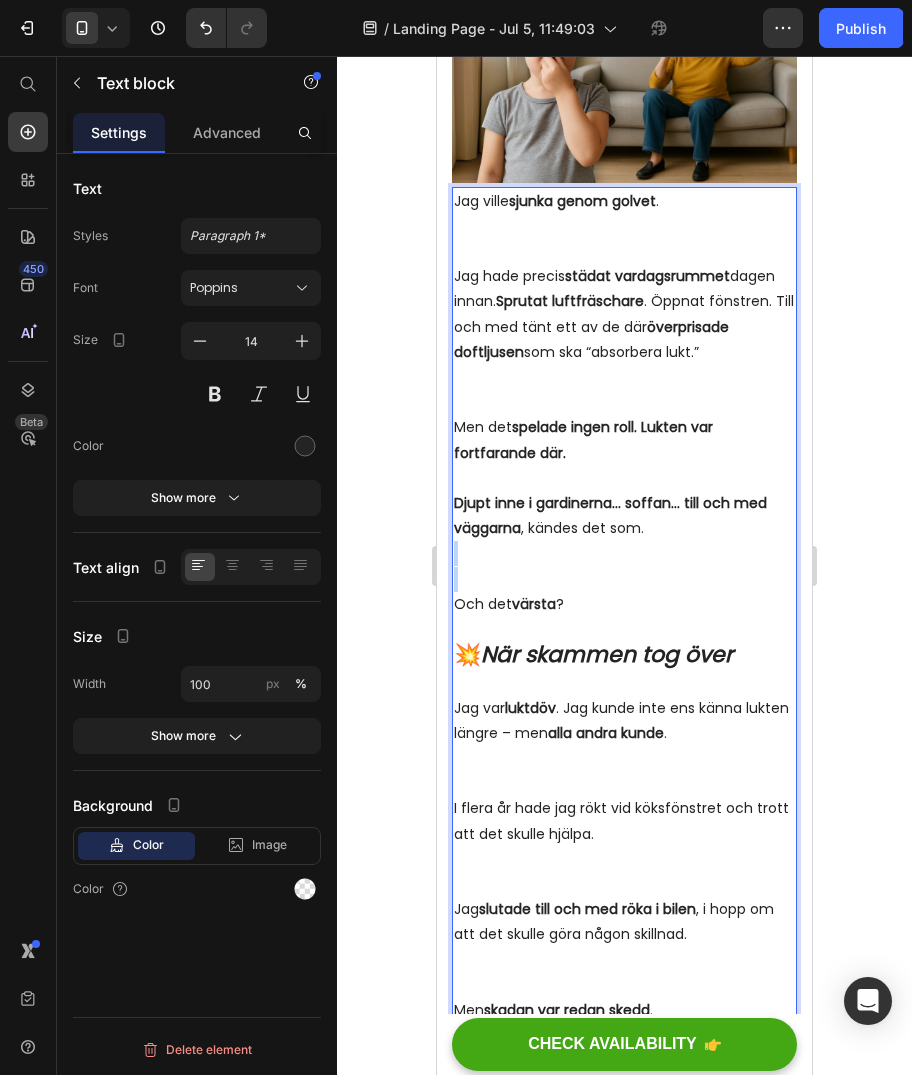 click on "Djupt inne i gardinerna… soffan… till och med väggarna , kändes det som." at bounding box center [624, 541] 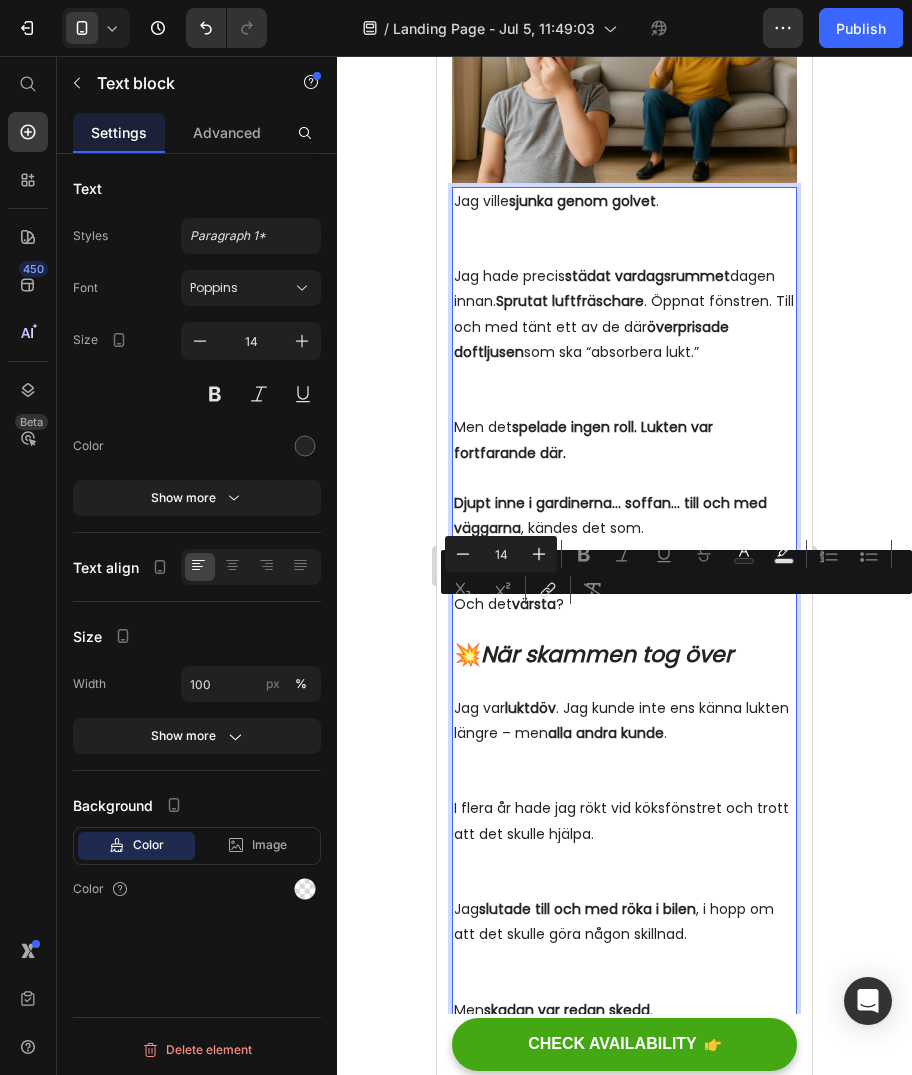 type on "22" 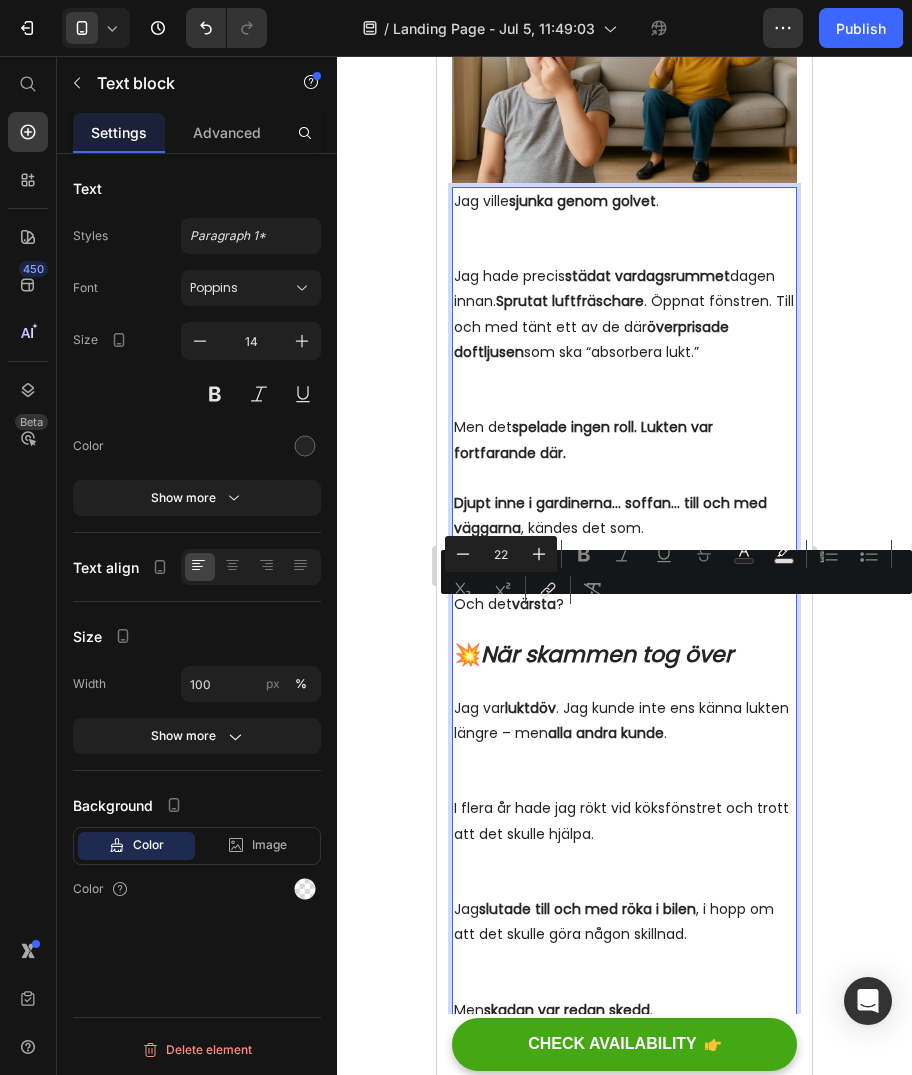 click on "När skammen tog över" at bounding box center (607, 654) 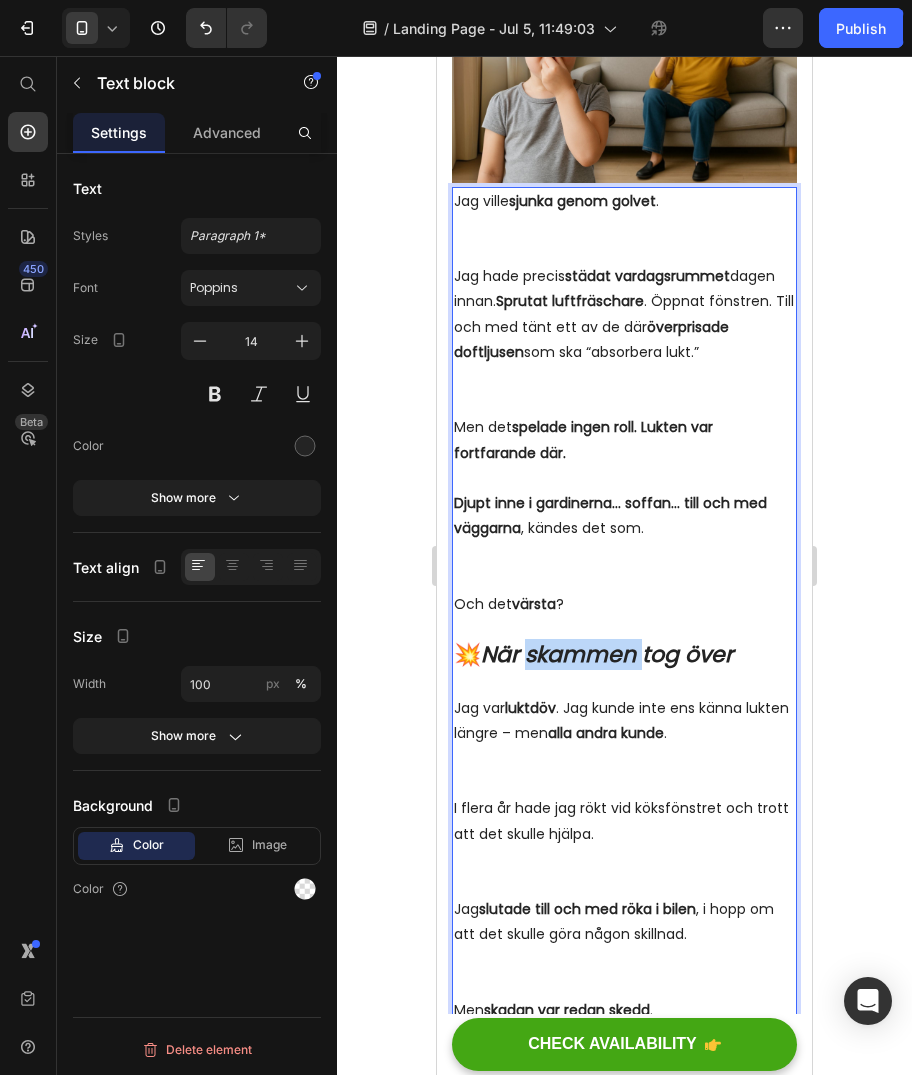 click on "När skammen tog över" at bounding box center (607, 654) 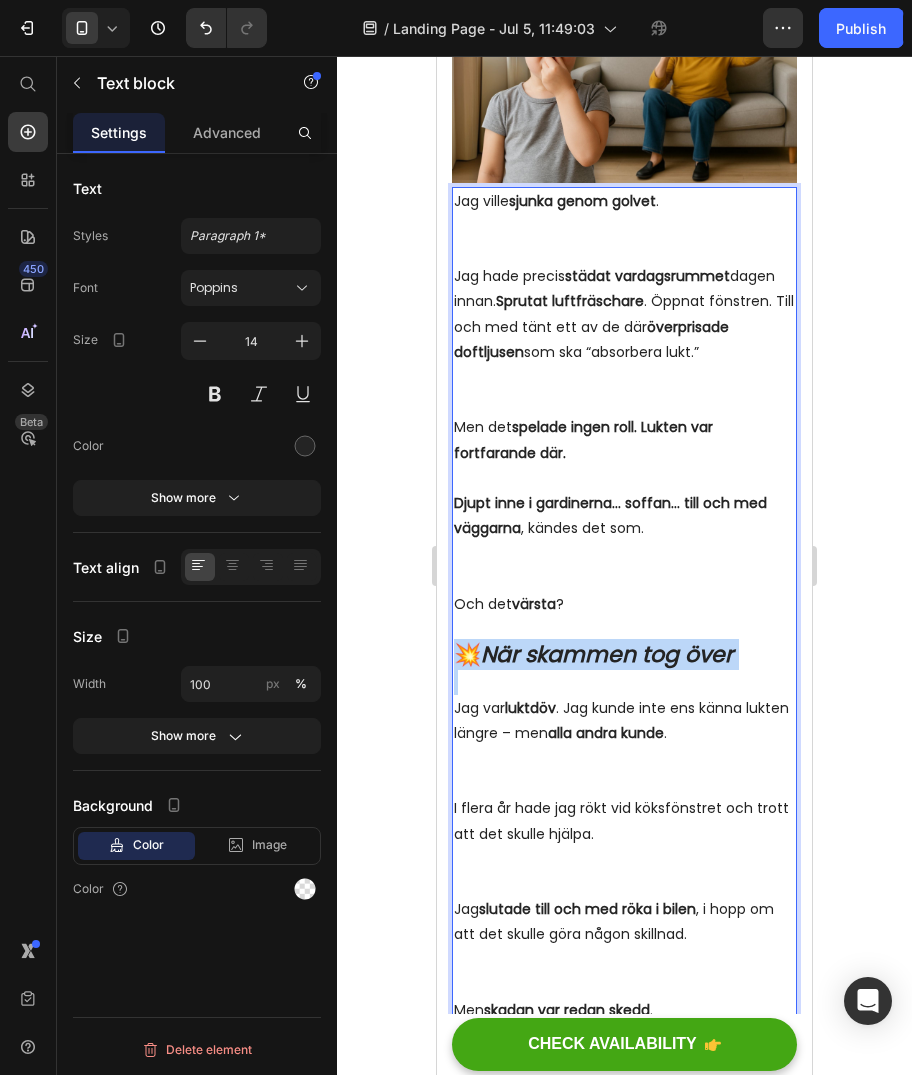 click on "När skammen tog över" at bounding box center (607, 654) 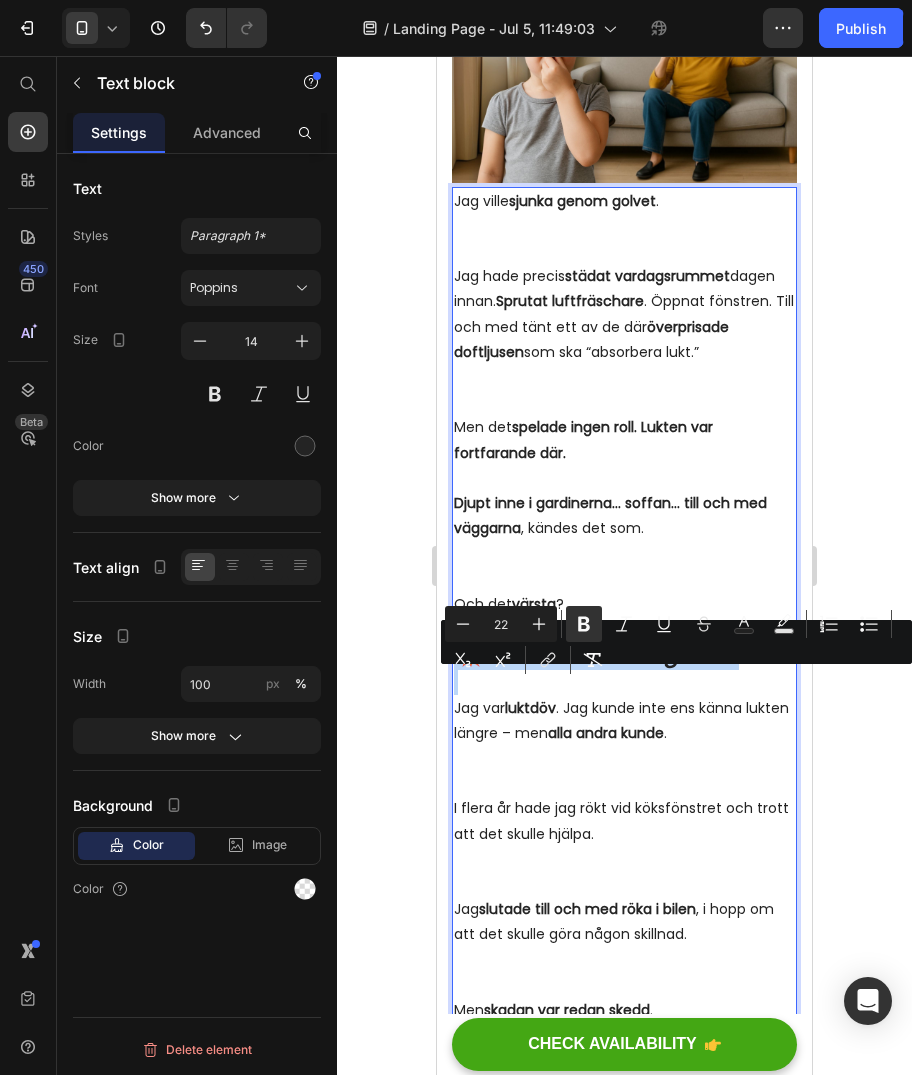 copy on "💥  När skammen tog över" 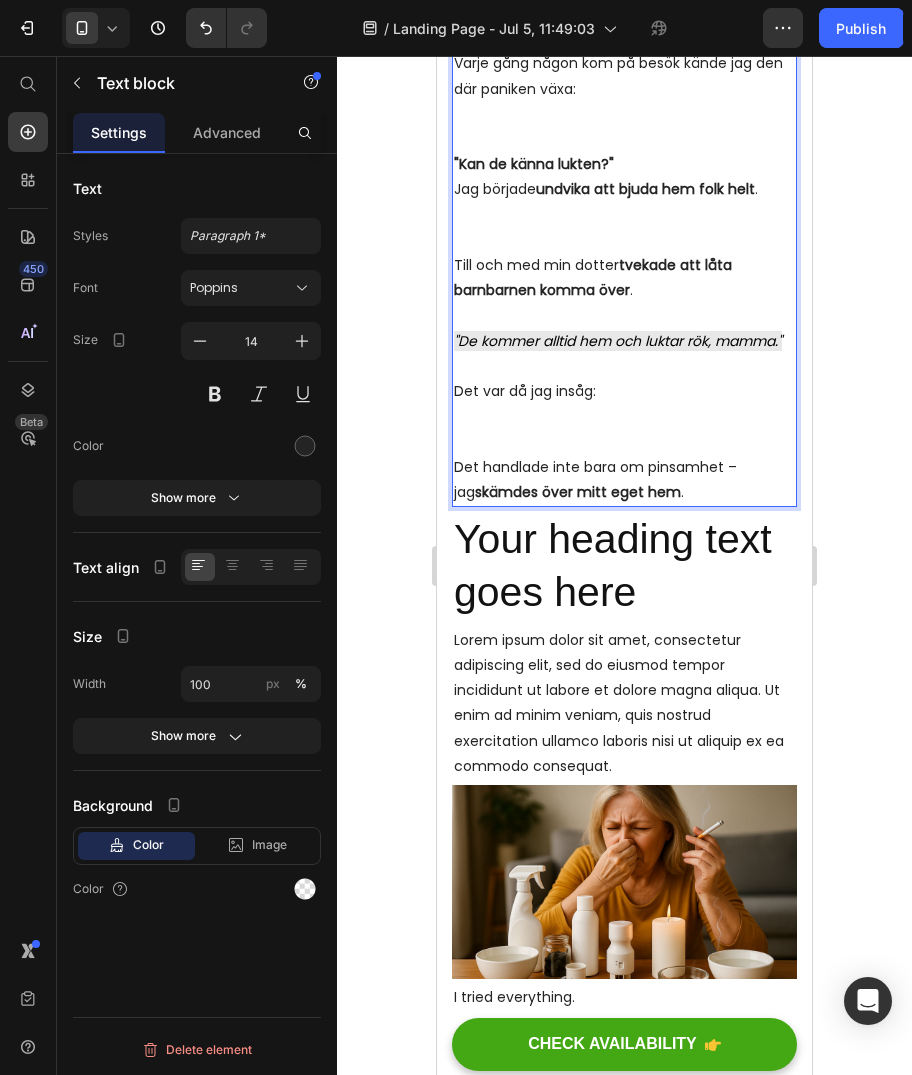 scroll, scrollTop: 1803, scrollLeft: 0, axis: vertical 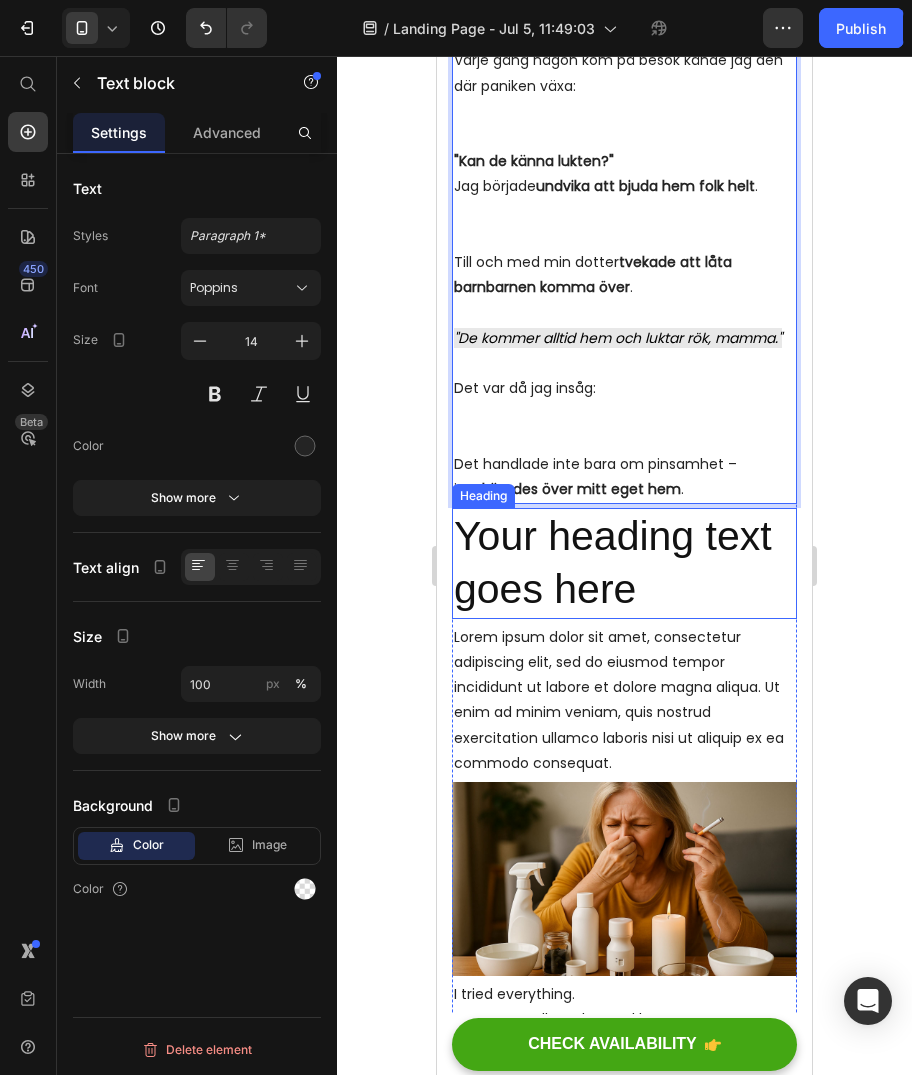 click on "Your heading text goes here" at bounding box center (624, 563) 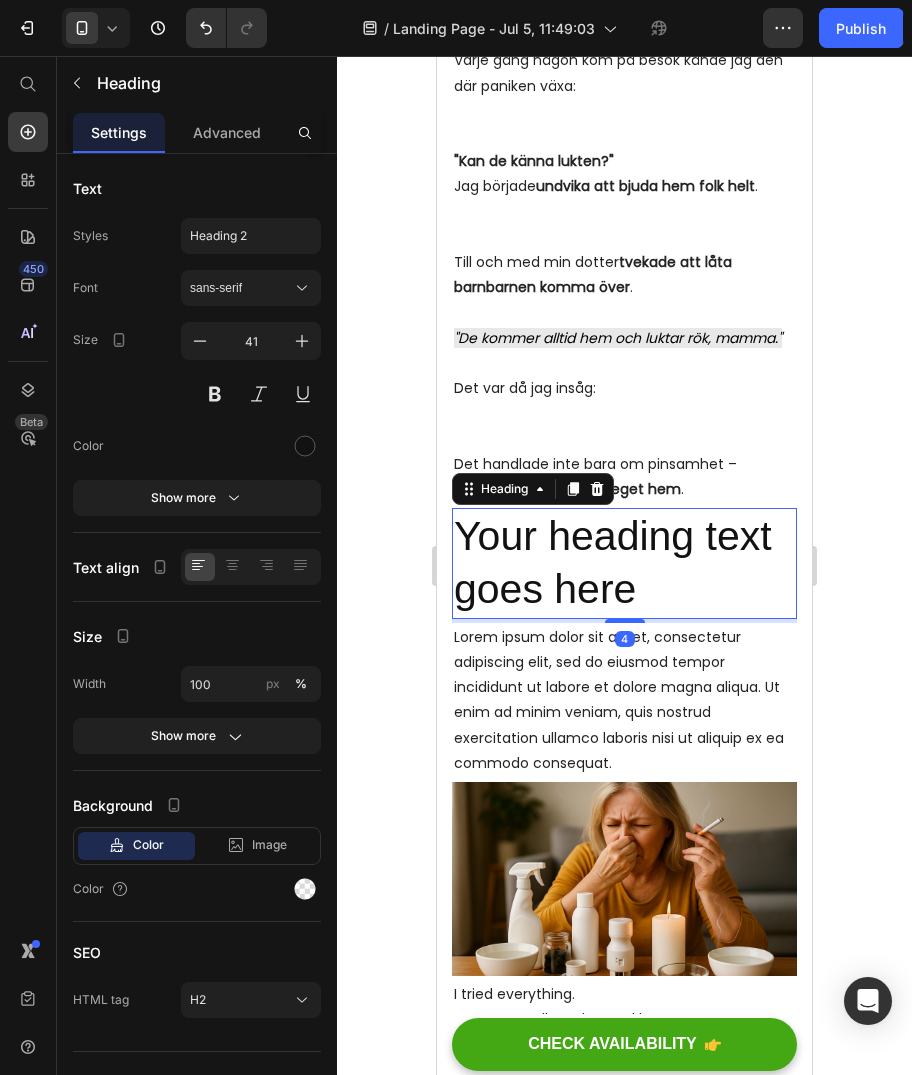 click on "Your heading text goes here" at bounding box center [624, 563] 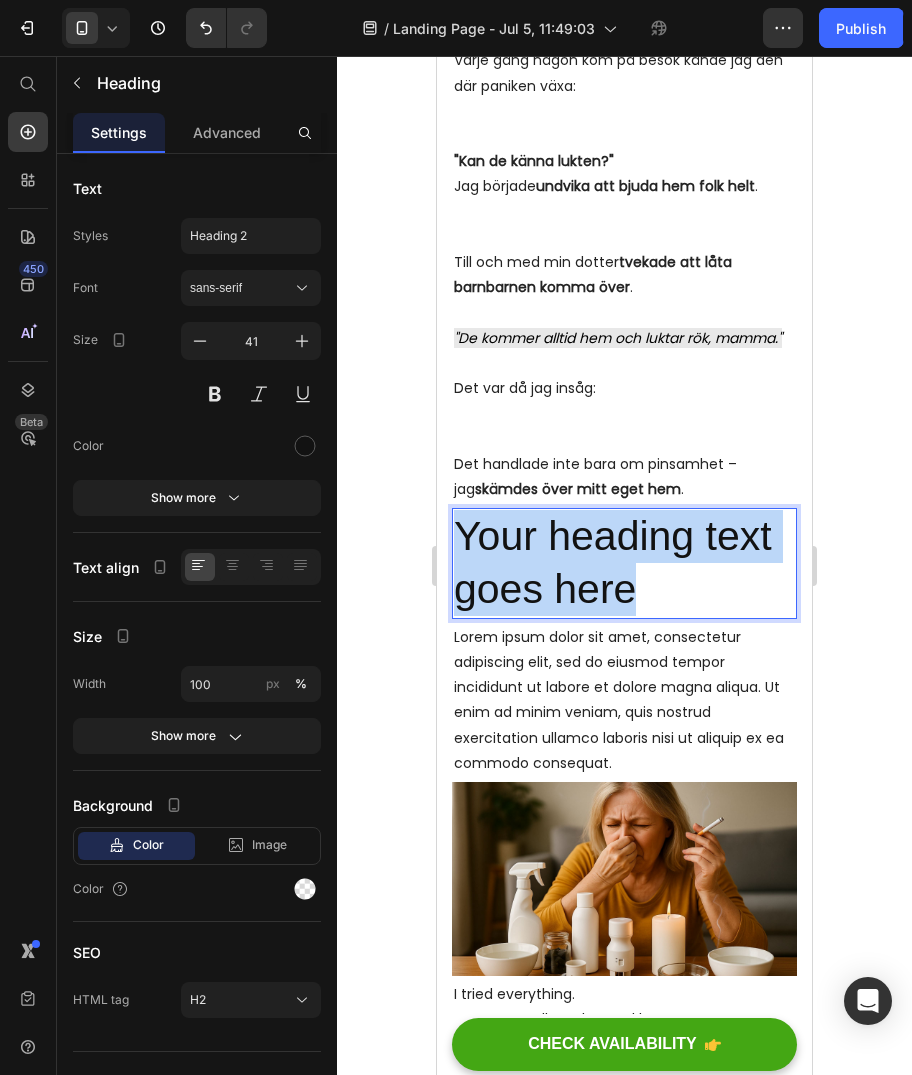 click on "Your heading text goes here" at bounding box center [624, 563] 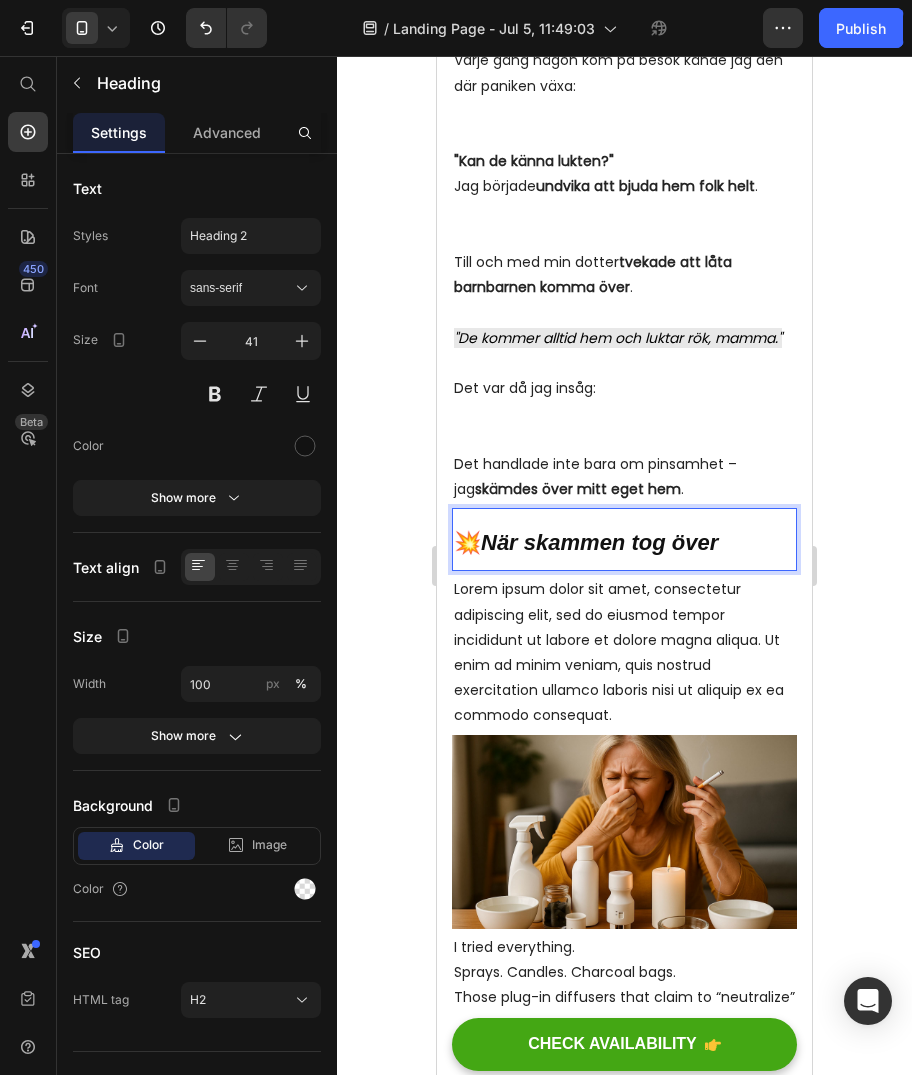 click on "💥  När skammen tog över" at bounding box center (624, 539) 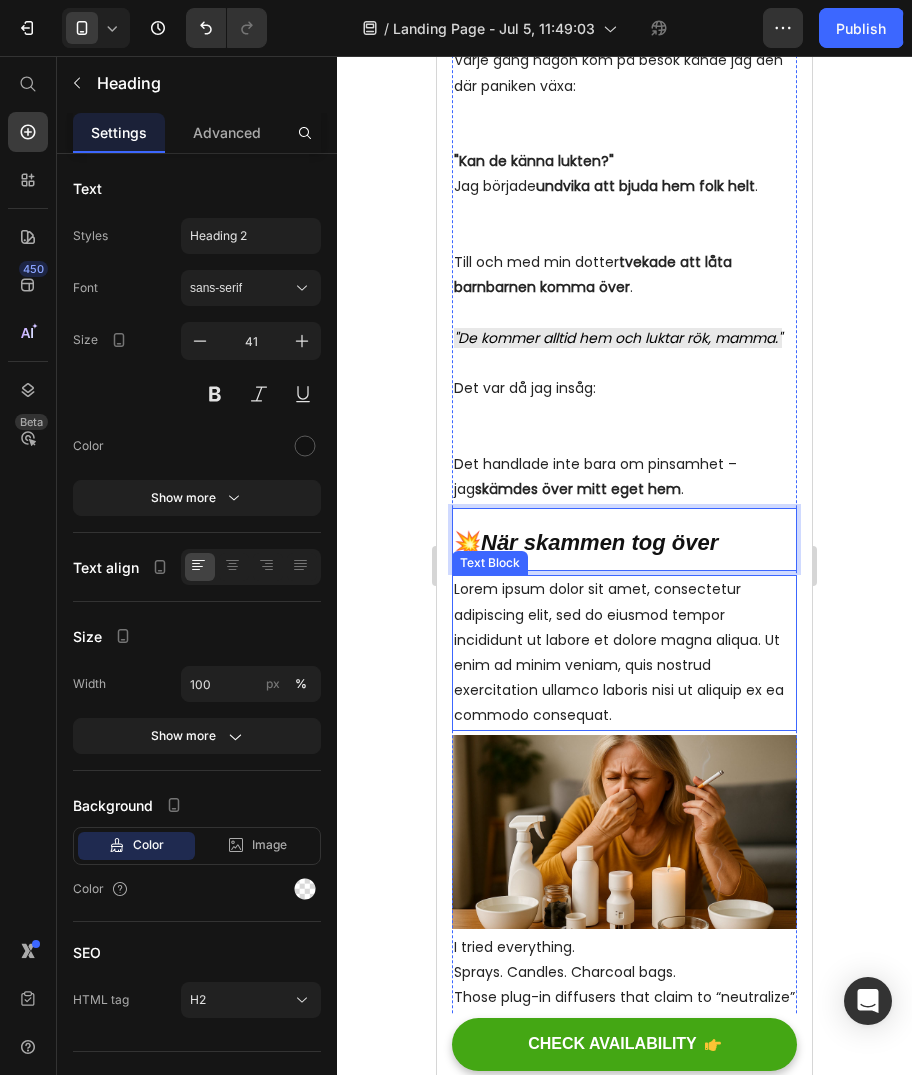 click on "Lorem ipsum dolor sit amet, consectetur adipiscing elit, sed do eiusmod tempor incididunt ut labore et dolore magna aliqua. Ut enim ad minim veniam, quis nostrud exercitation ullamco laboris nisi ut aliquip ex ea commodo consequat." at bounding box center [624, 652] 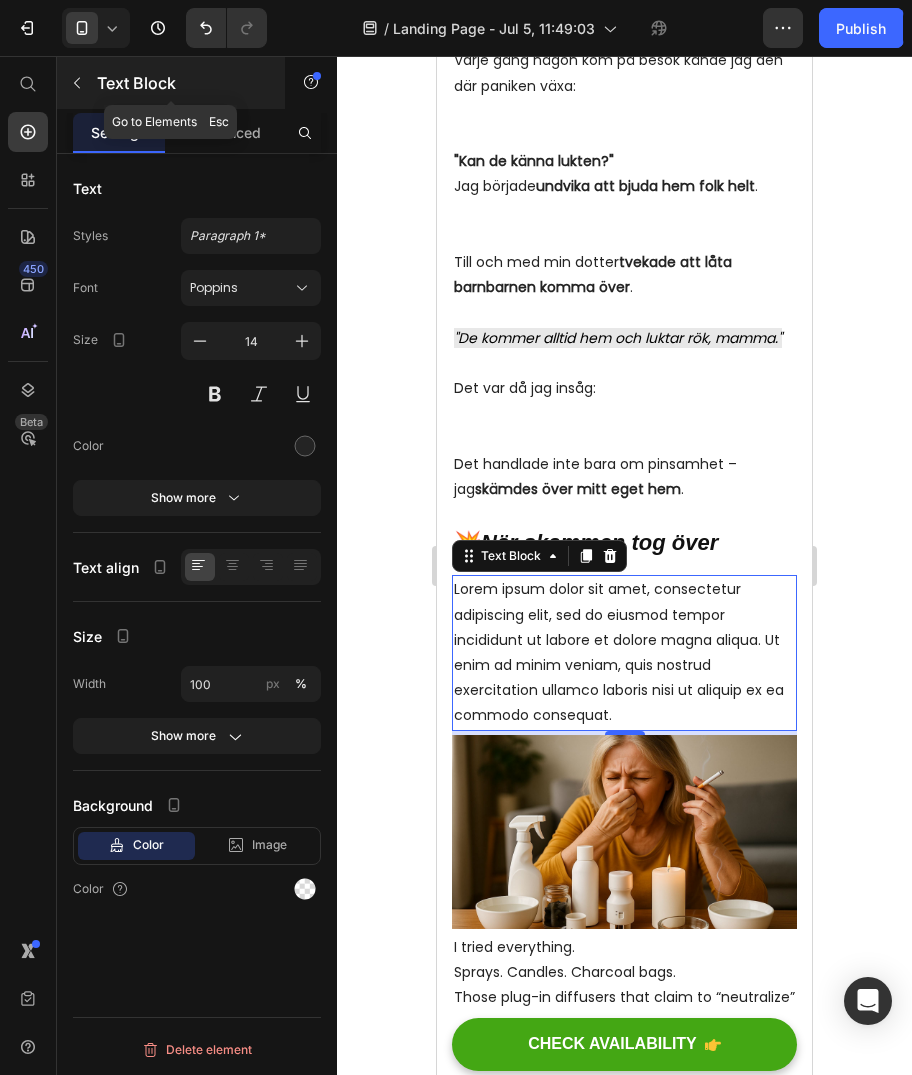 click 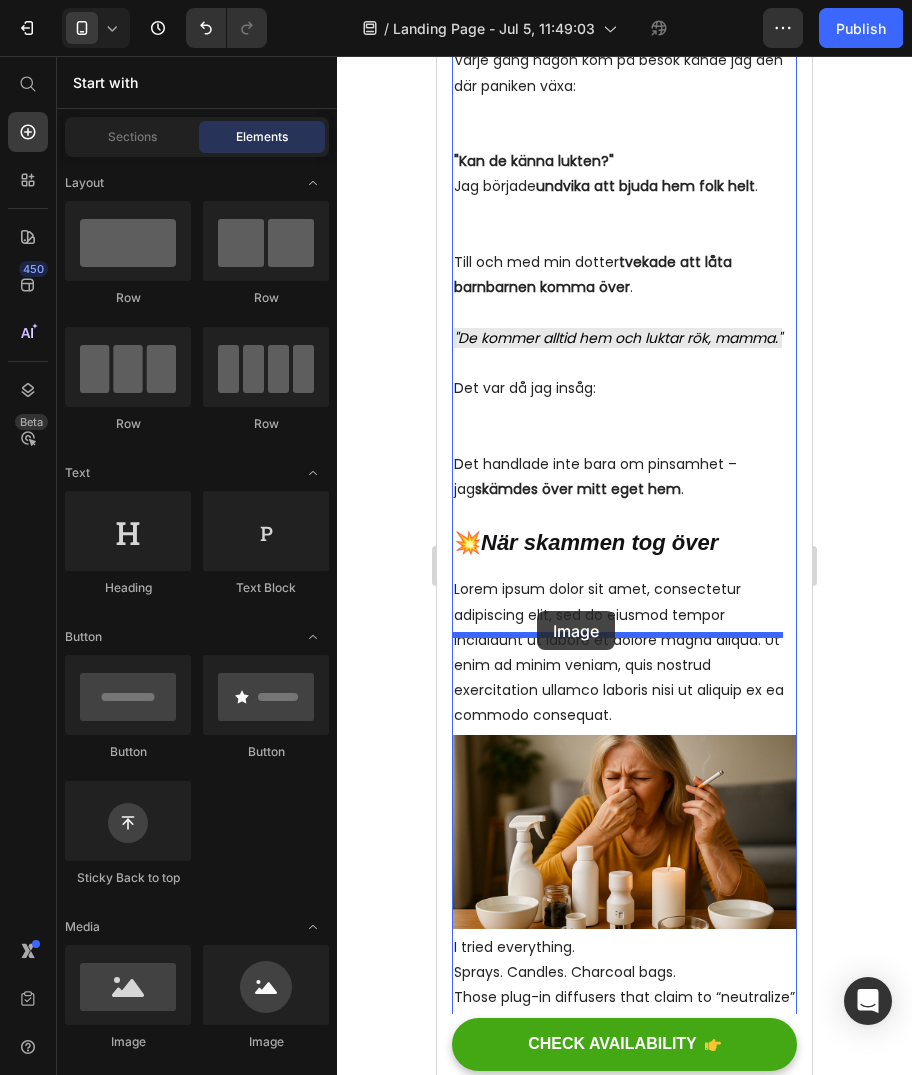 drag, startPoint x: 578, startPoint y: 1040, endPoint x: 537, endPoint y: 611, distance: 430.95474 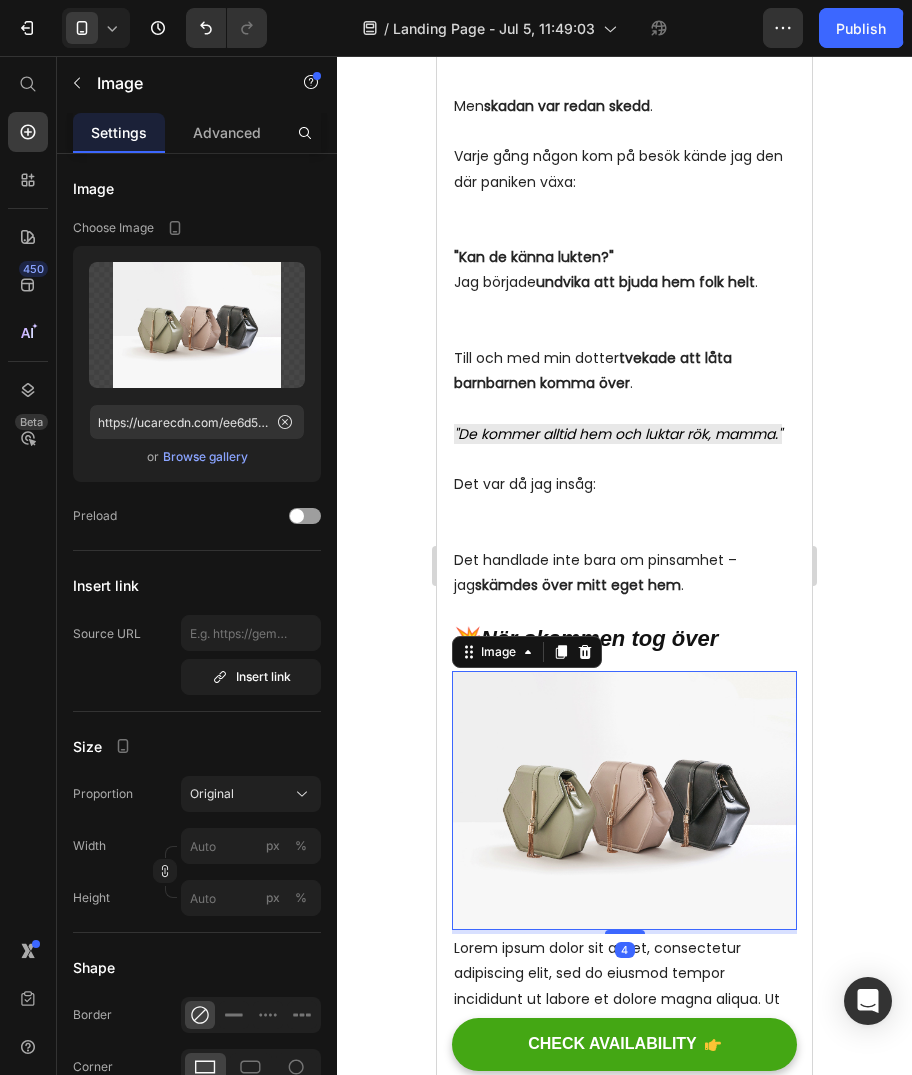 scroll, scrollTop: 1703, scrollLeft: 0, axis: vertical 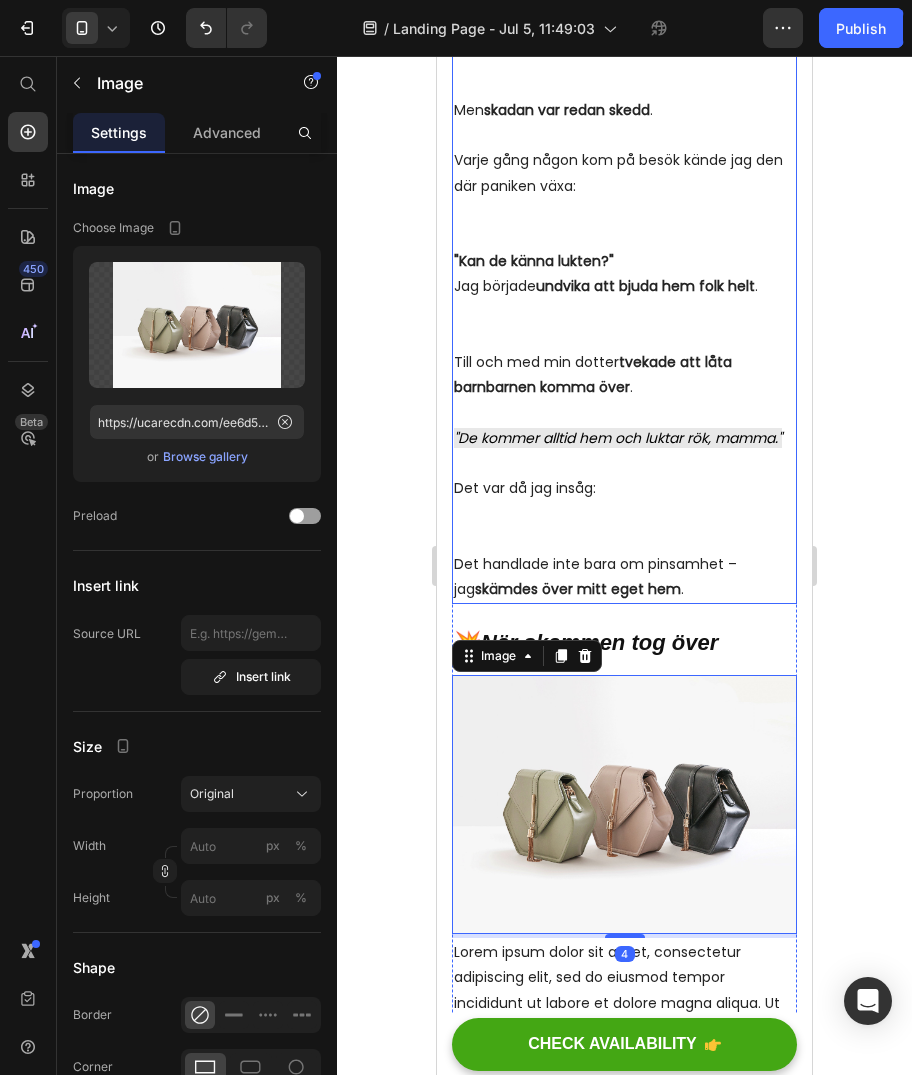 click on "Det handlade inte bara om pinsamhet – jag  skämdes över mitt eget hem ." at bounding box center [624, 577] 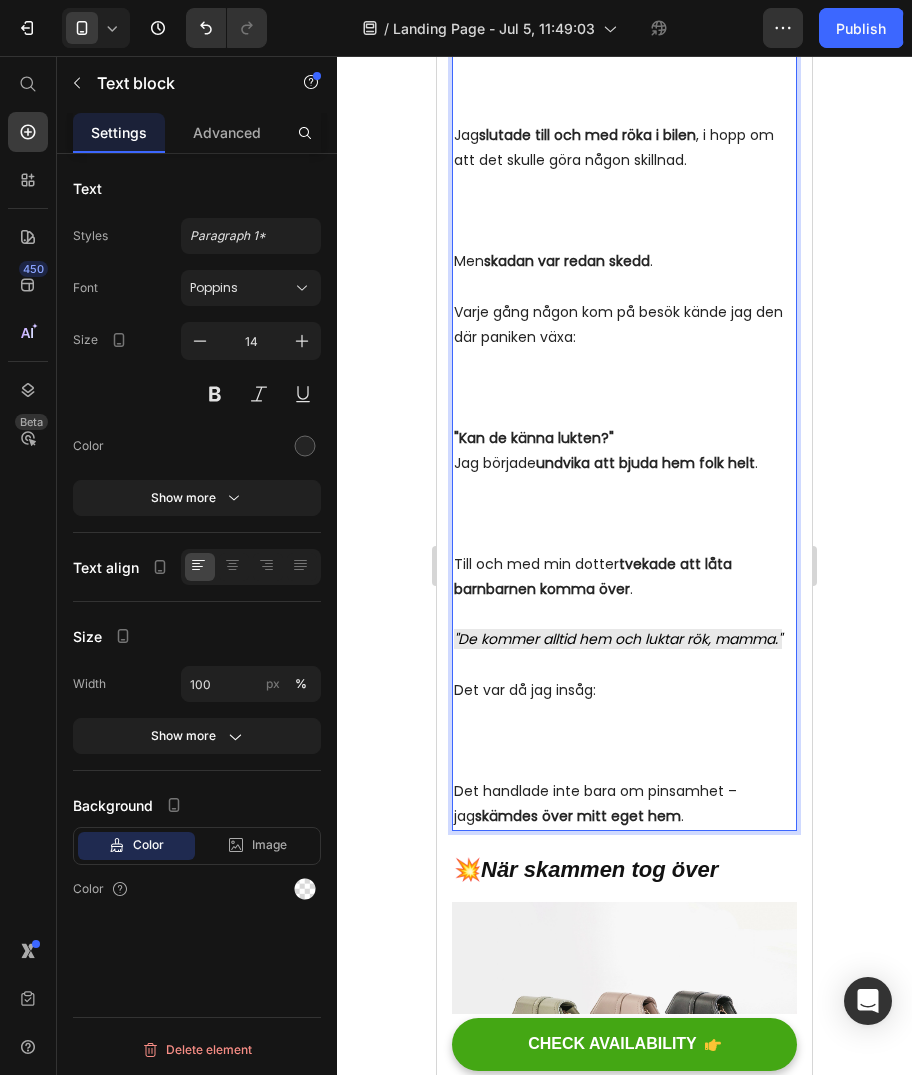 click on "Det handlade inte bara om pinsamhet – jag  skämdes över mitt eget hem ." at bounding box center [624, 804] 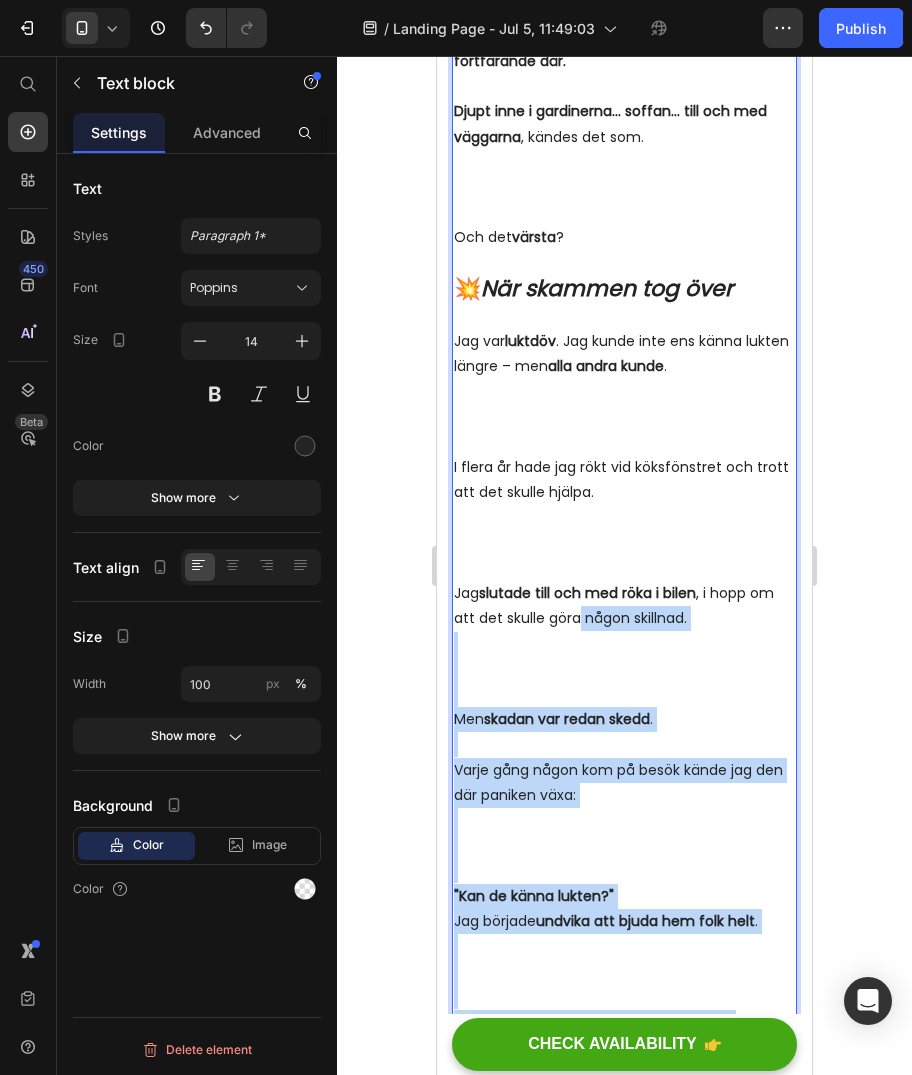 scroll, scrollTop: 1203, scrollLeft: 0, axis: vertical 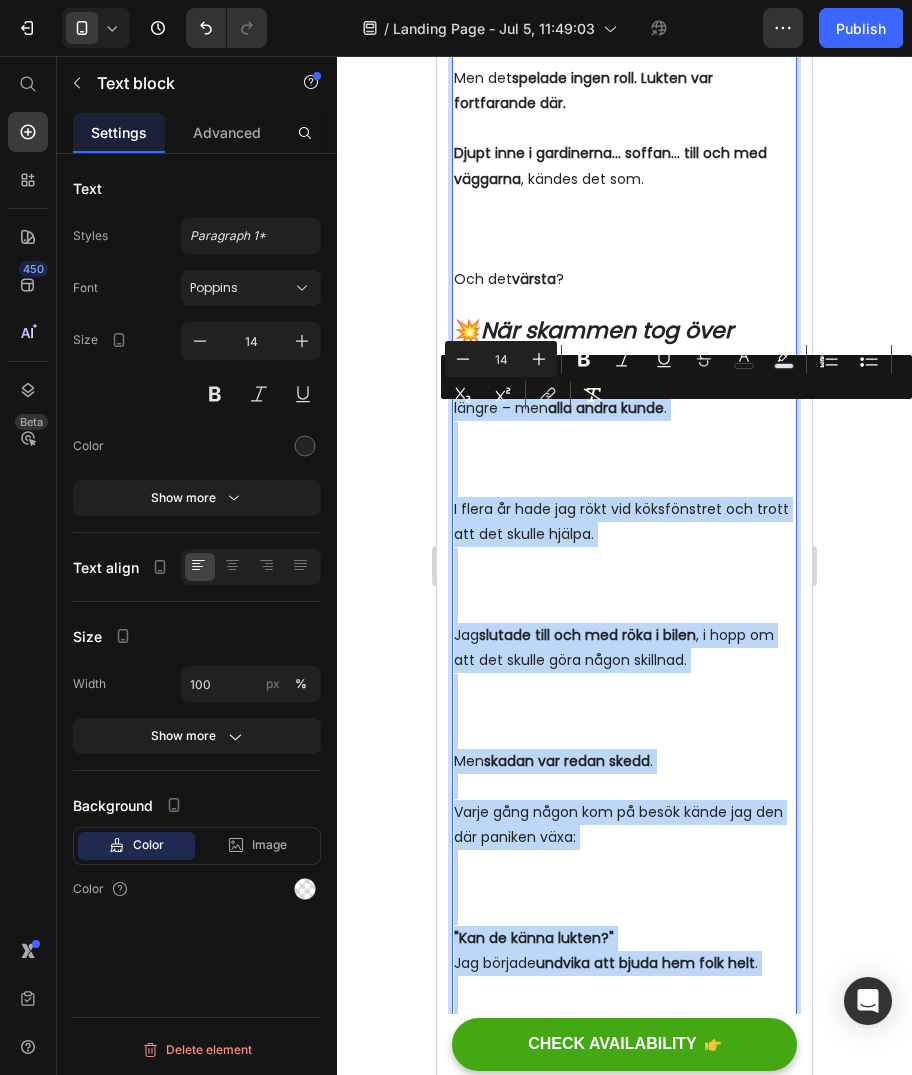 drag, startPoint x: 700, startPoint y: 878, endPoint x: 453, endPoint y: 418, distance: 522.1197 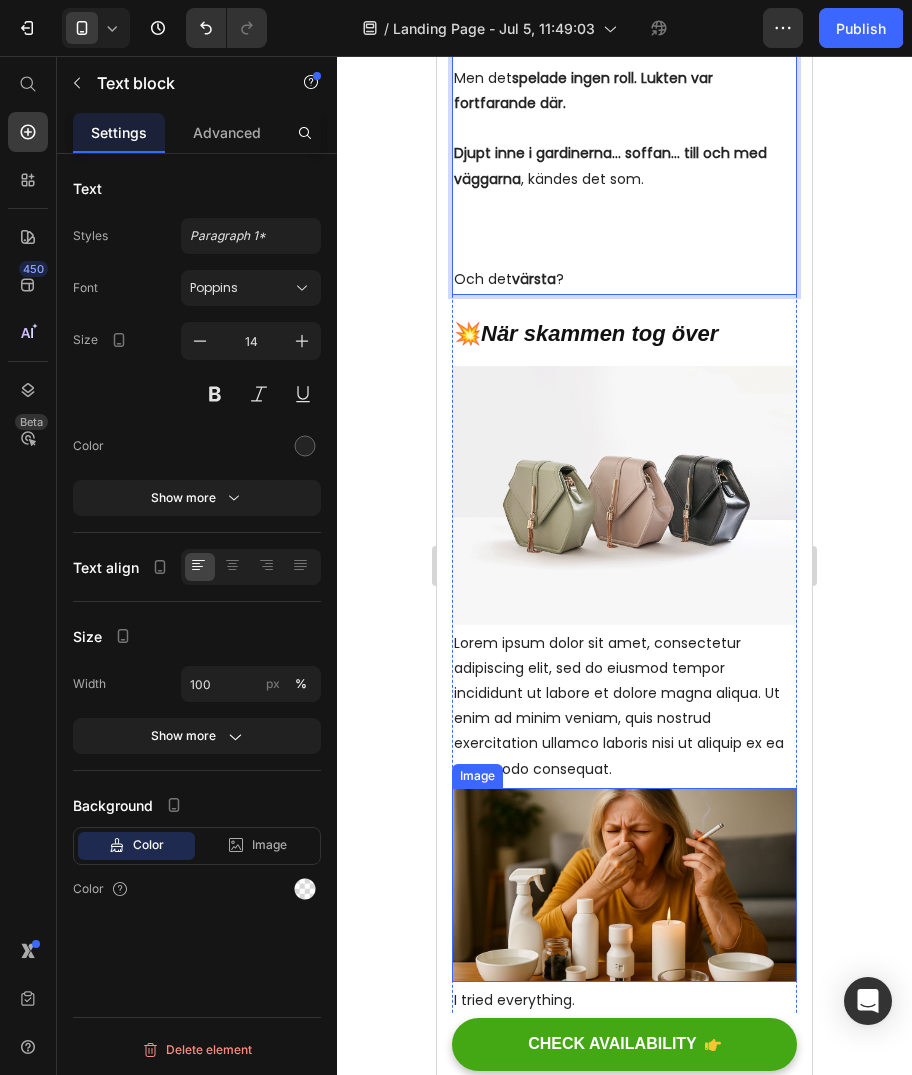 click on "Lorem ipsum dolor sit amet, consectetur adipiscing elit, sed do eiusmod tempor incididunt ut labore et dolore magna aliqua. Ut enim ad minim veniam, quis nostrud exercitation ullamco laboris nisi ut aliquip ex ea commodo consequat." at bounding box center (624, 706) 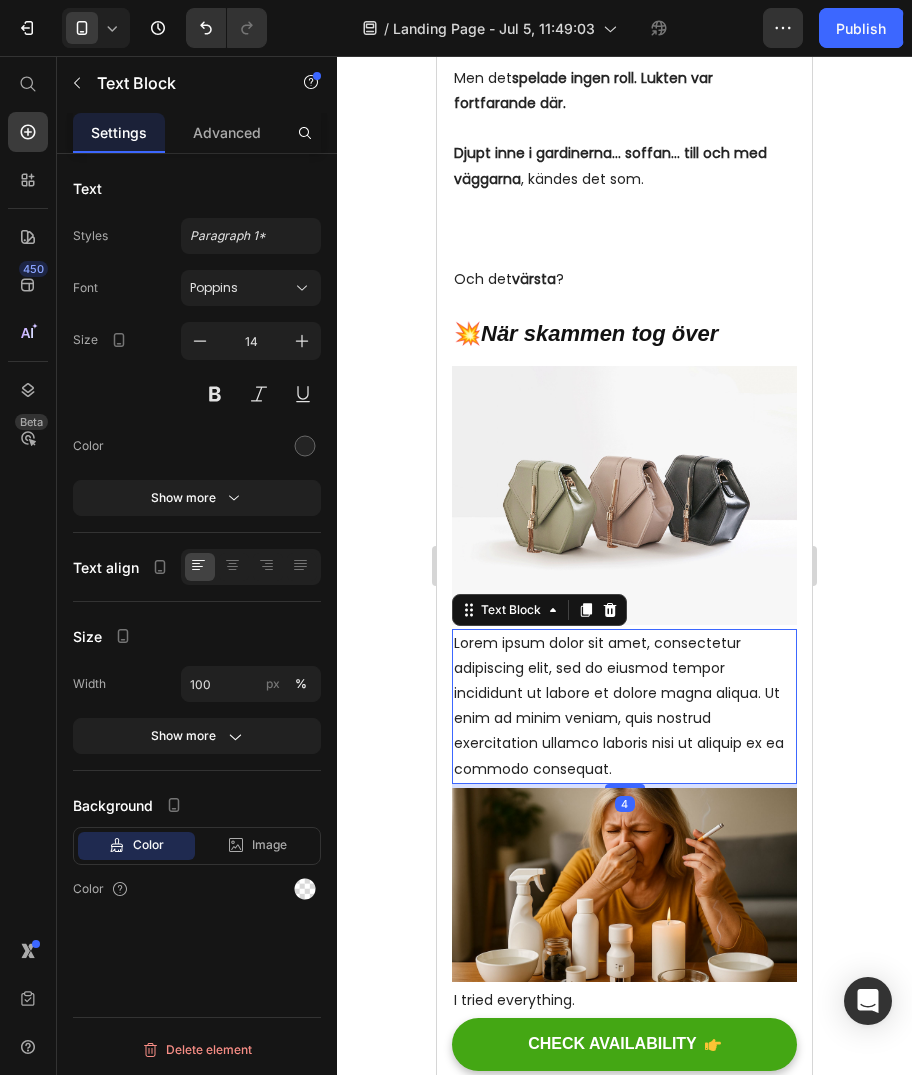 click on "Lorem ipsum dolor sit amet, consectetur adipiscing elit, sed do eiusmod tempor incididunt ut labore et dolore magna aliqua. Ut enim ad minim veniam, quis nostrud exercitation ullamco laboris nisi ut aliquip ex ea commodo consequat." at bounding box center [624, 706] 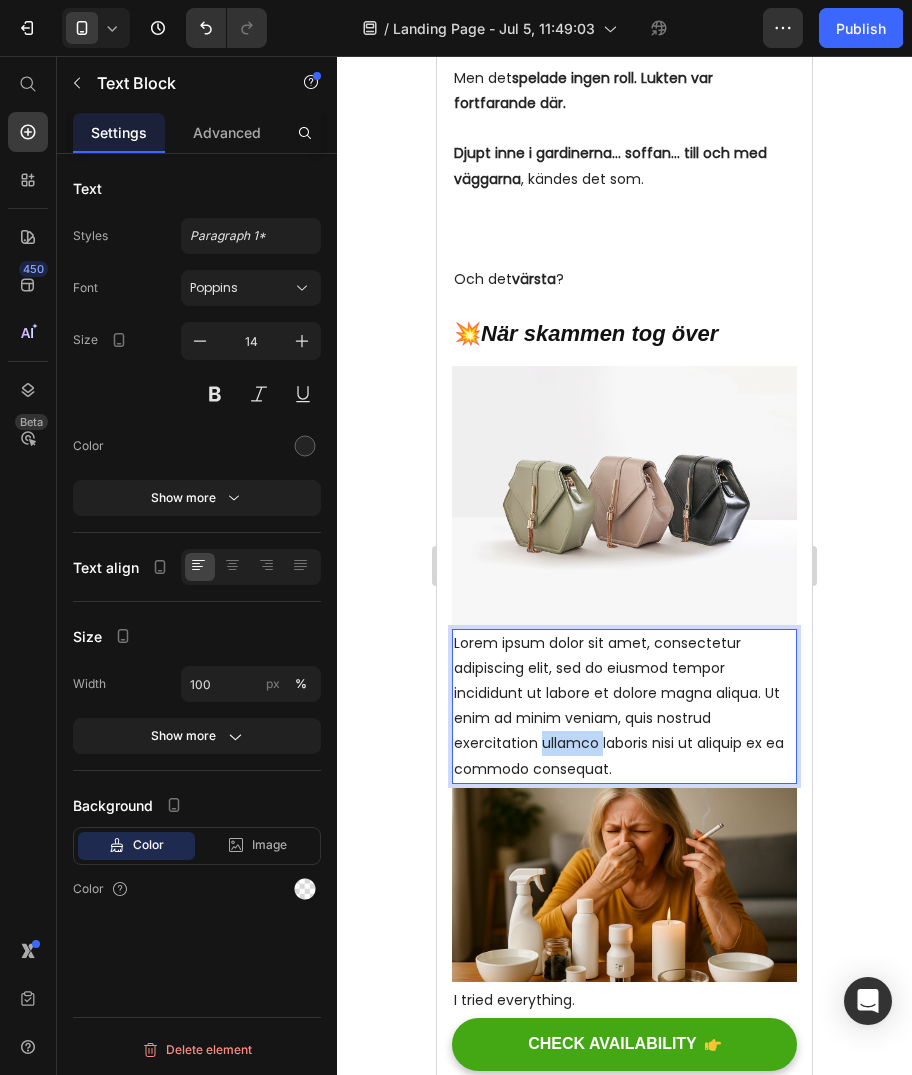 click on "Lorem ipsum dolor sit amet, consectetur adipiscing elit, sed do eiusmod tempor incididunt ut labore et dolore magna aliqua. Ut enim ad minim veniam, quis nostrud exercitation ullamco laboris nisi ut aliquip ex ea commodo consequat." at bounding box center [624, 706] 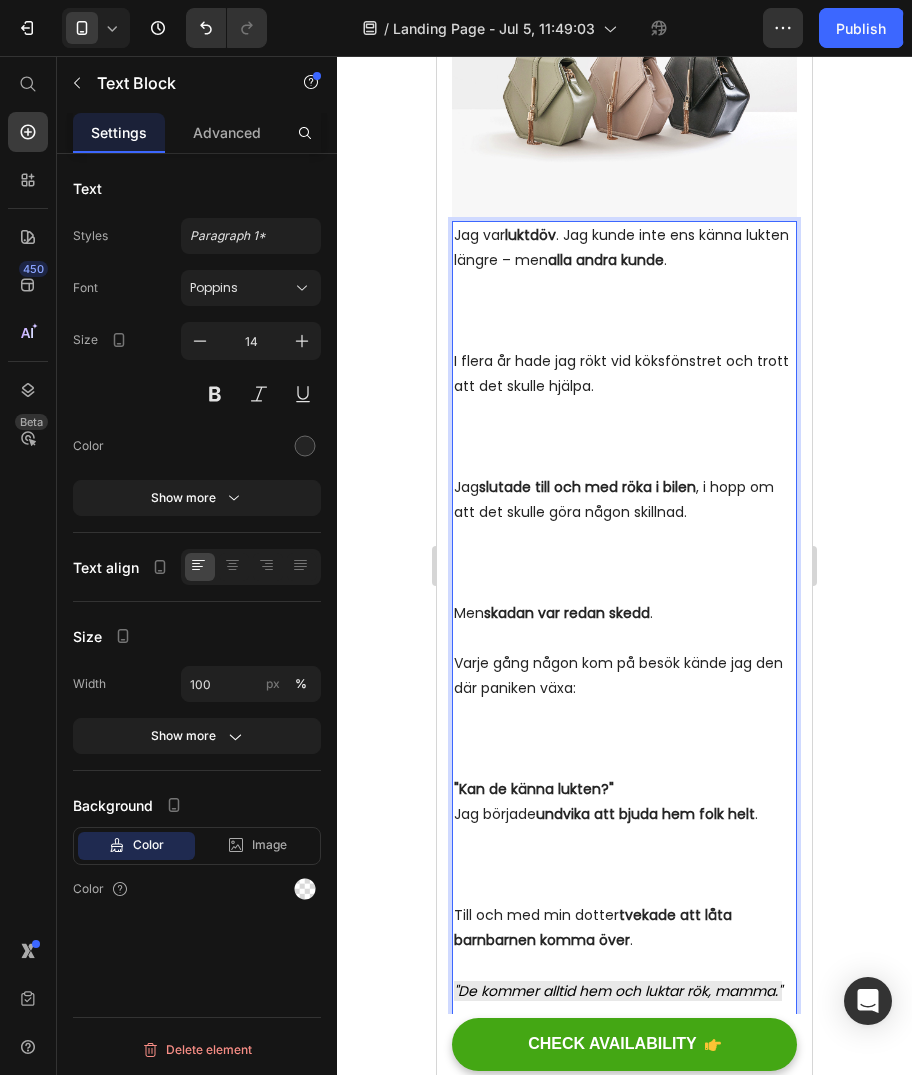 scroll, scrollTop: 1780, scrollLeft: 0, axis: vertical 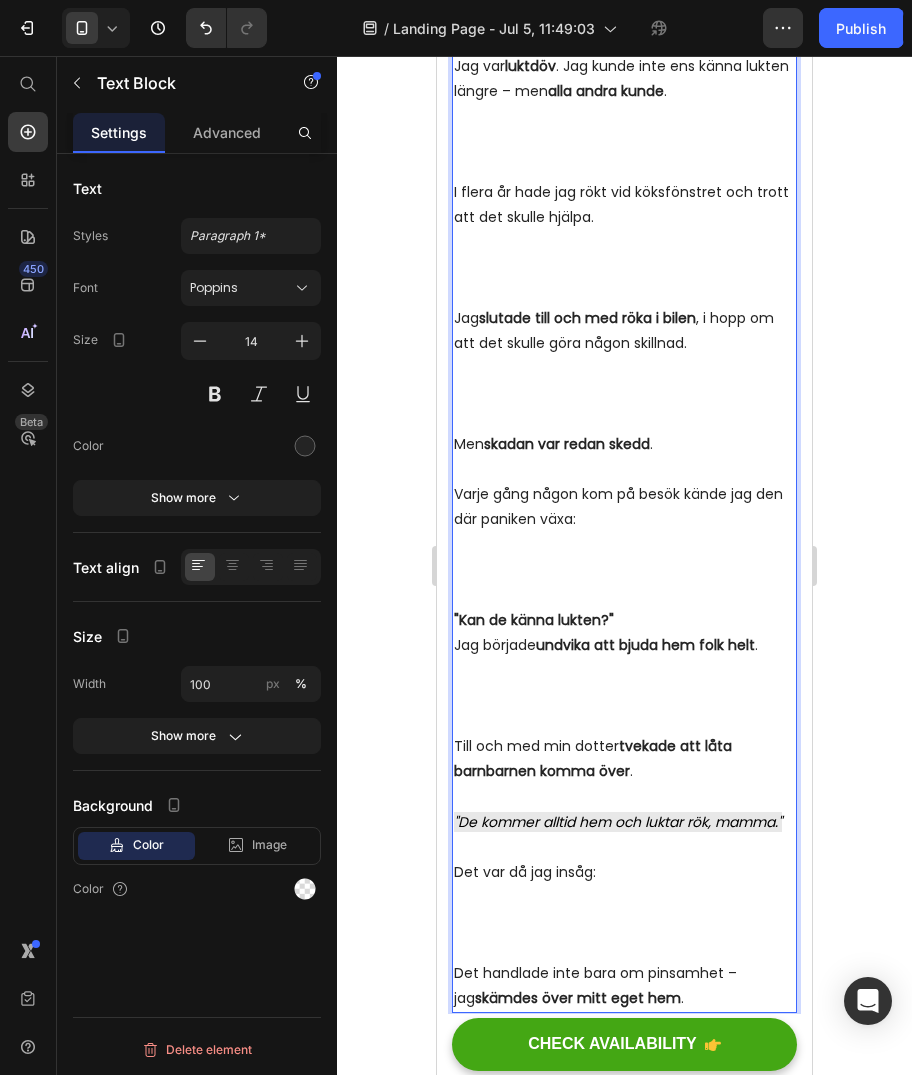 click on "Varje gång någon kom på besök kände jag den där paniken växa:" at bounding box center [624, 545] 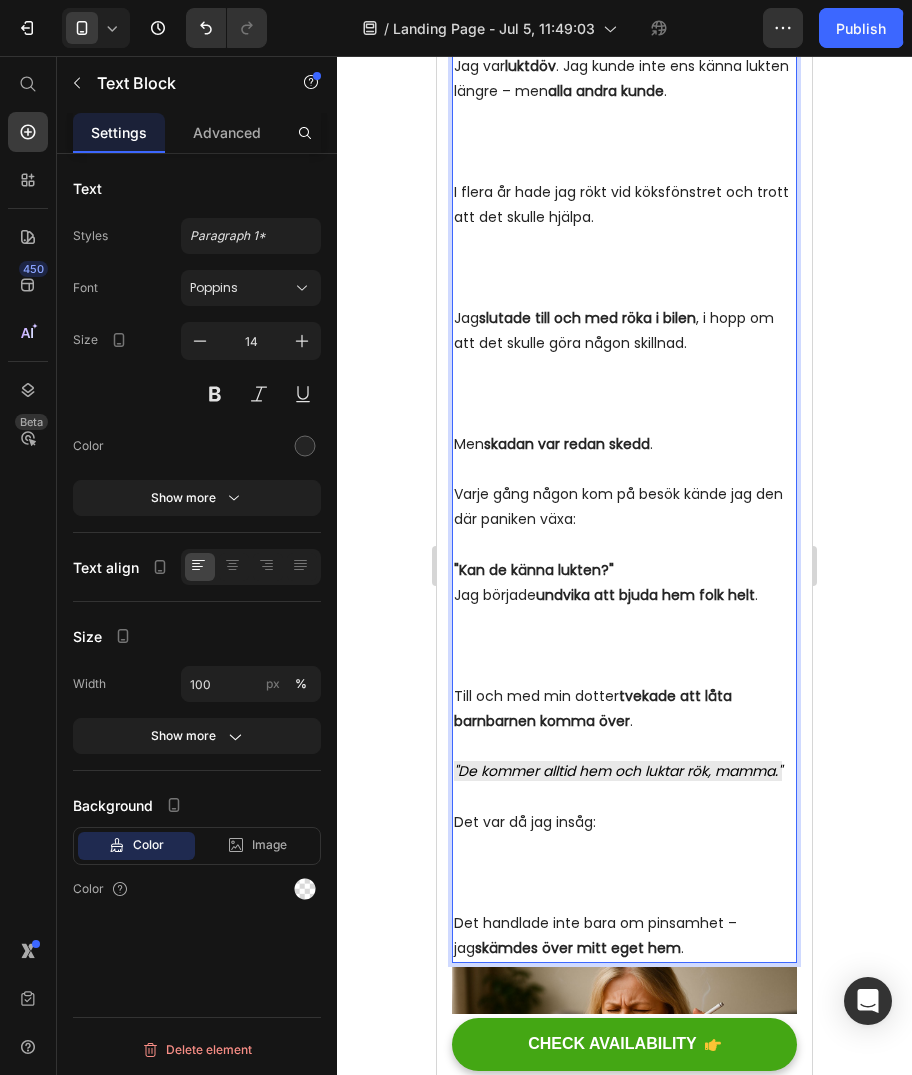 click on "Jag  slutade till och med röka i bilen , i hopp om att det skulle göra någon skillnad." at bounding box center (624, 369) 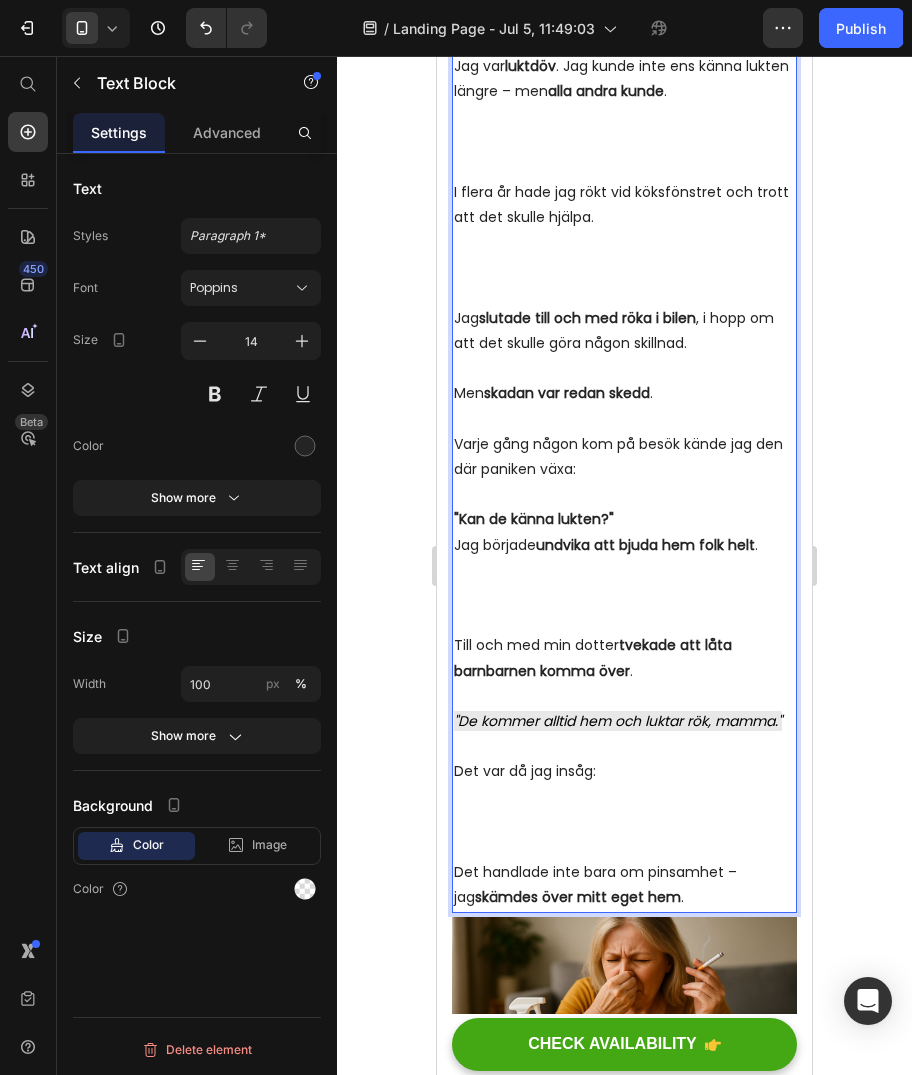 click on "I flera år hade jag rökt vid köksfönstret och trott att det skulle hjälpa." at bounding box center (624, 243) 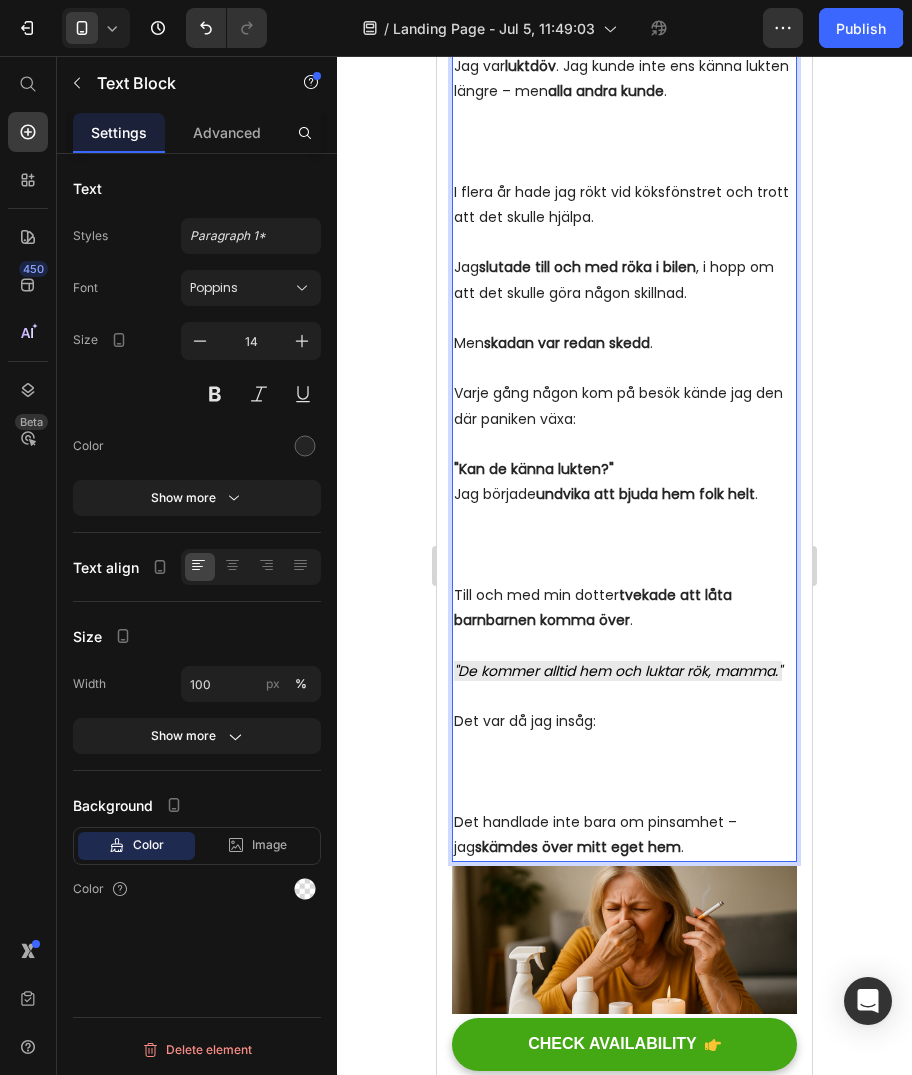 click on "Jag var  luktdöv . Jag kunde inte ens känna lukten längre – men  alla andra kunde ." at bounding box center [624, 117] 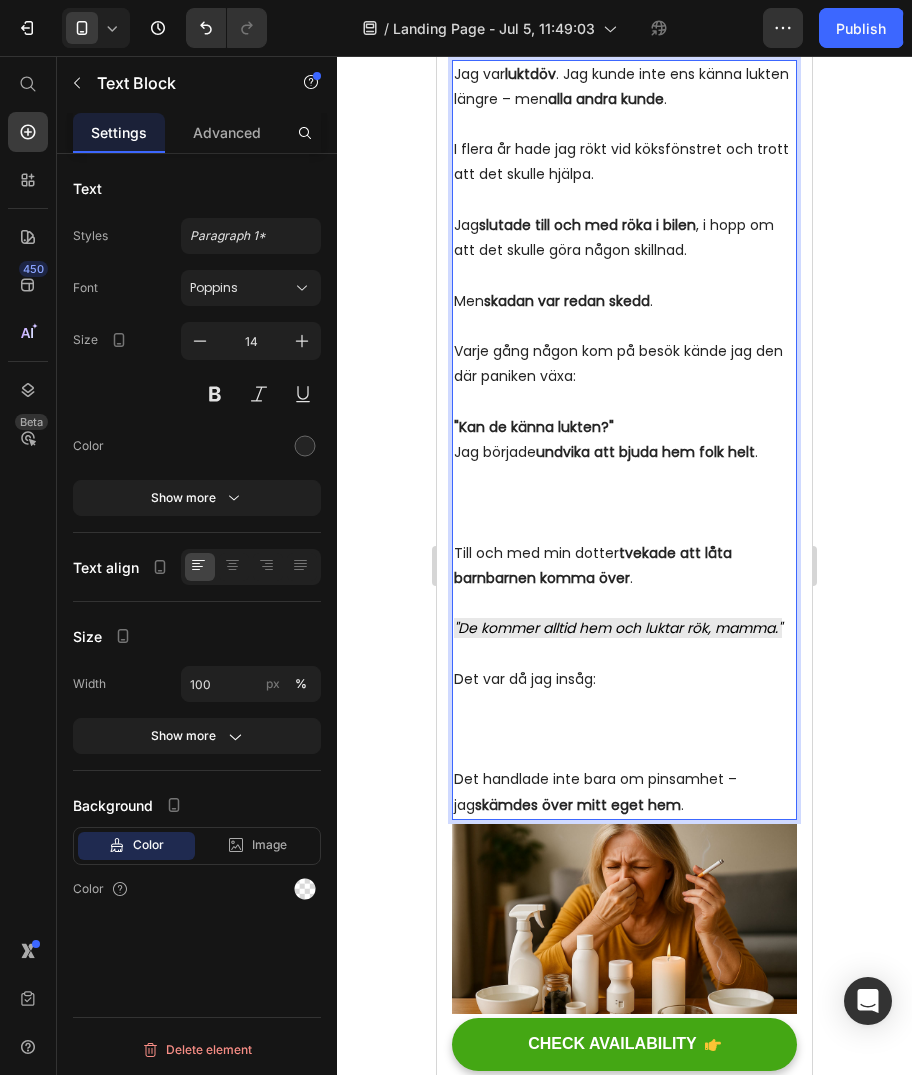 scroll, scrollTop: 1780, scrollLeft: 0, axis: vertical 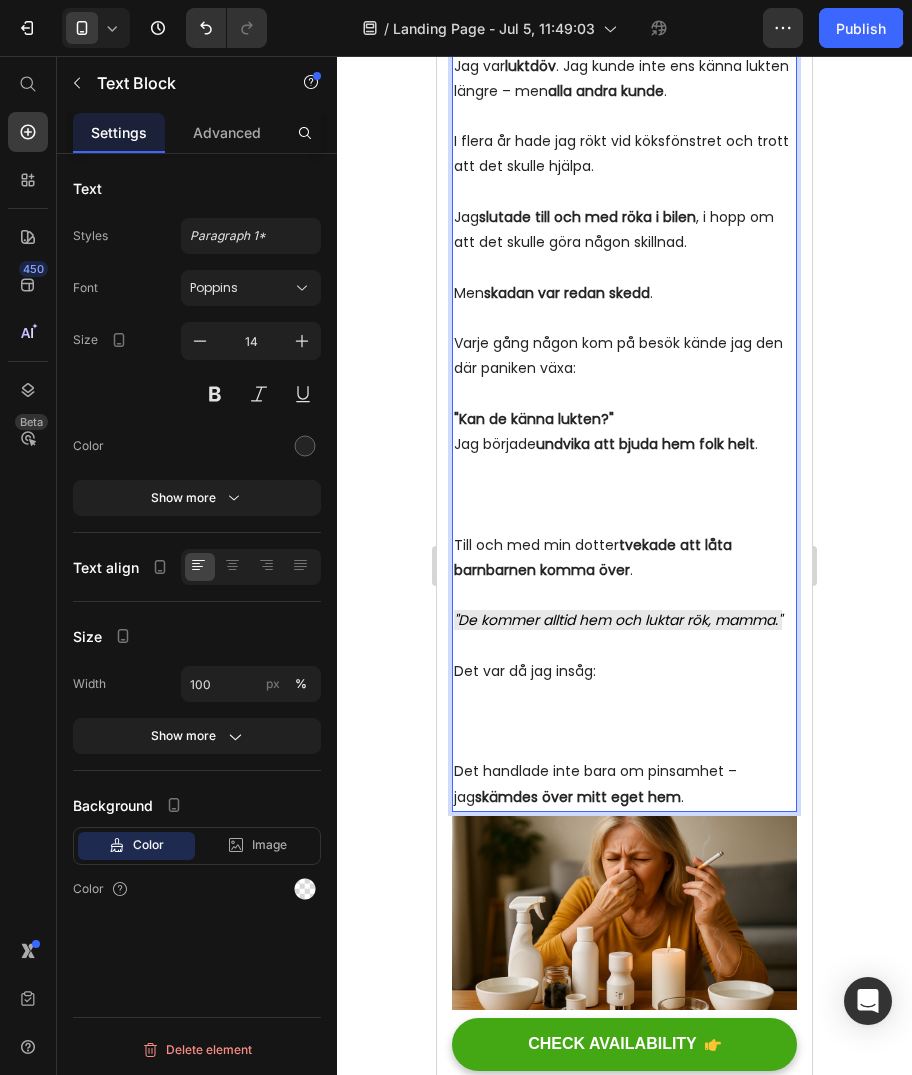 click on "Jag började  undvika att bjuda hem folk helt ." at bounding box center (624, 482) 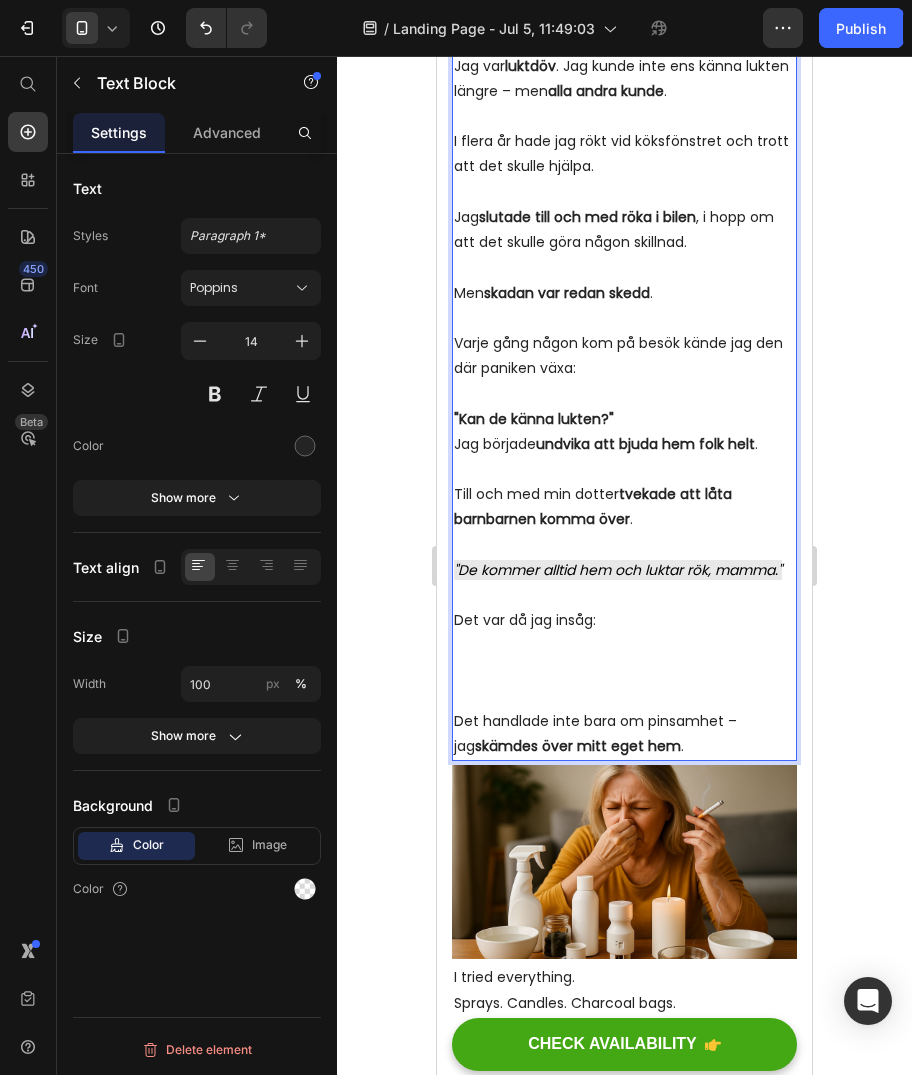 click on "Det var då jag insåg:" at bounding box center (624, 658) 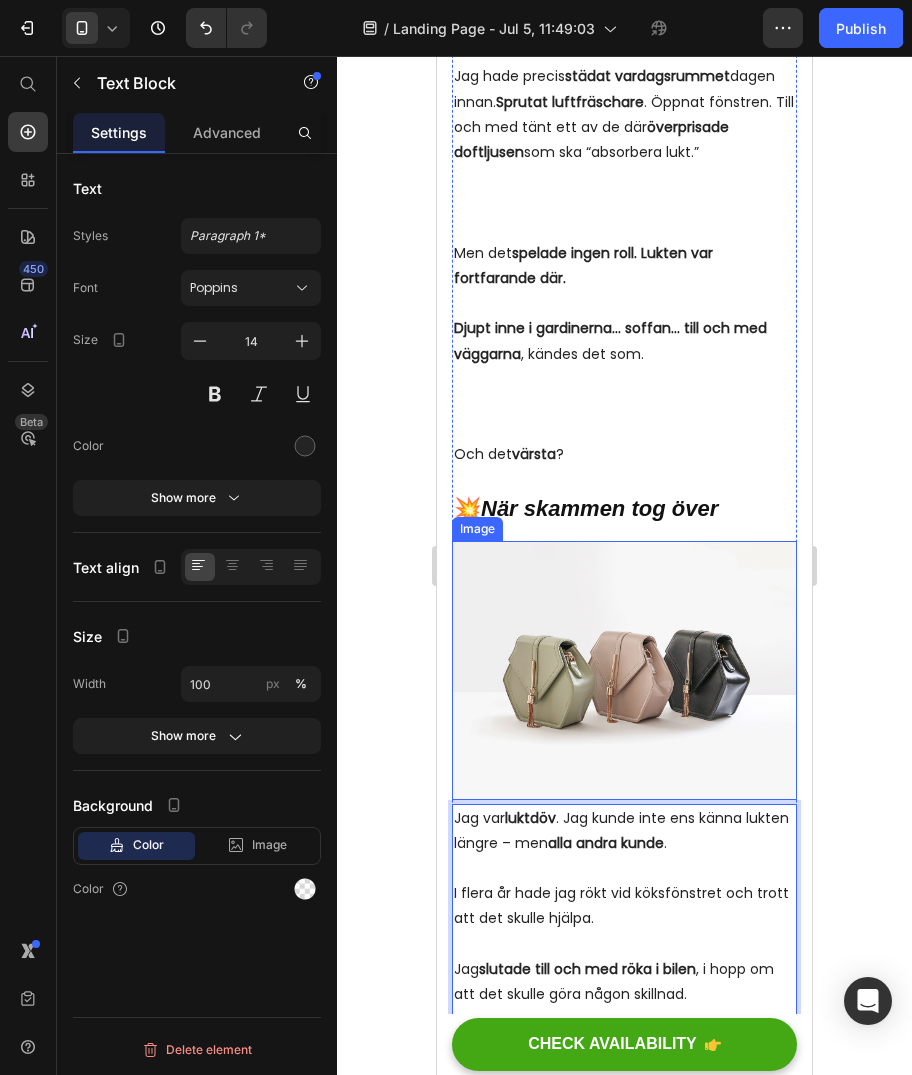 scroll, scrollTop: 980, scrollLeft: 0, axis: vertical 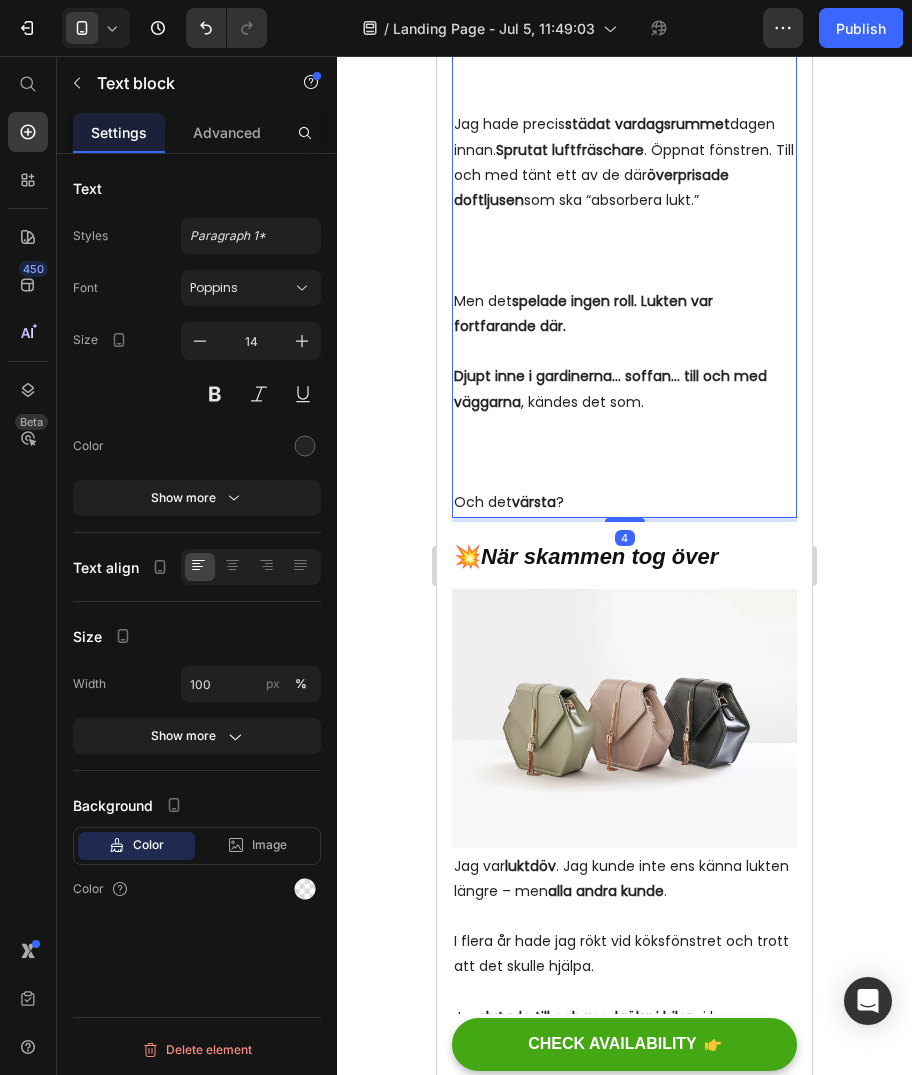 click on "Djupt inne i gardinerna… soffan… till och med väggarna , kändes det som." at bounding box center (624, 427) 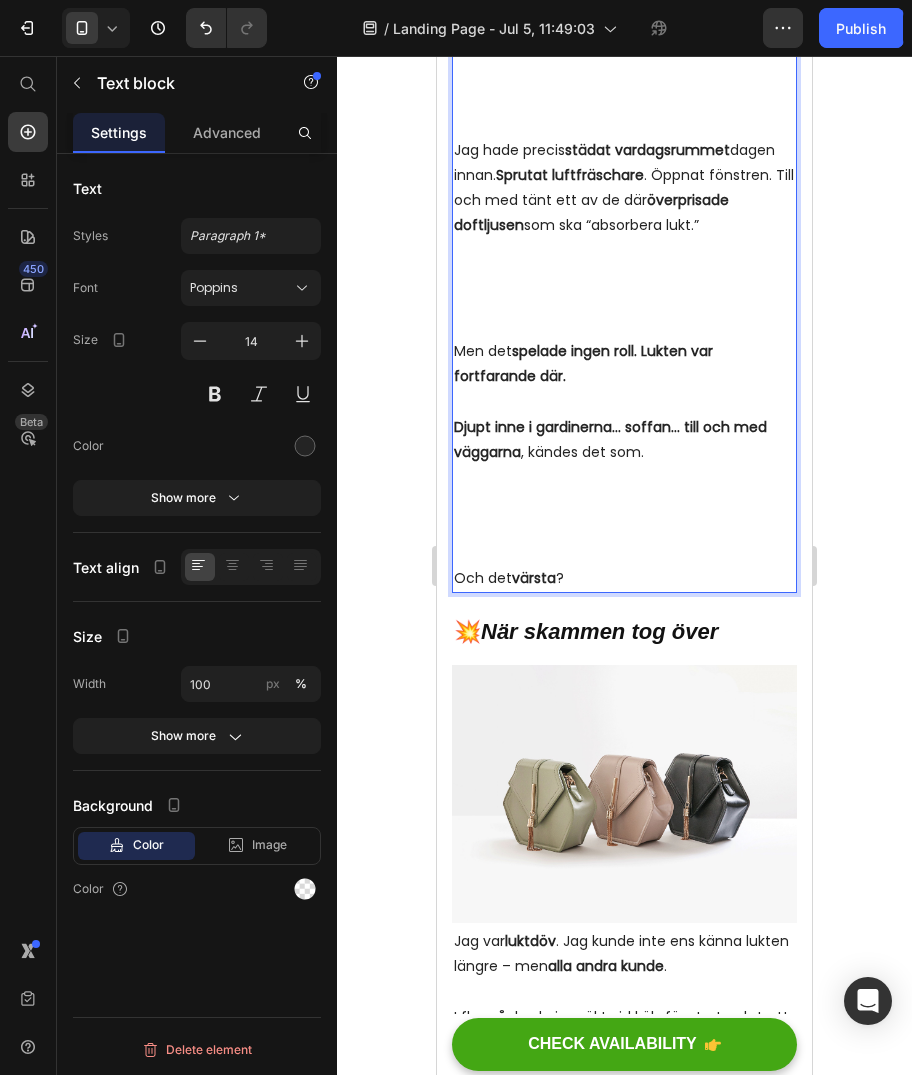 click on "Djupt inne i gardinerna… soffan… till och med väggarna , kändes det som." at bounding box center (624, 490) 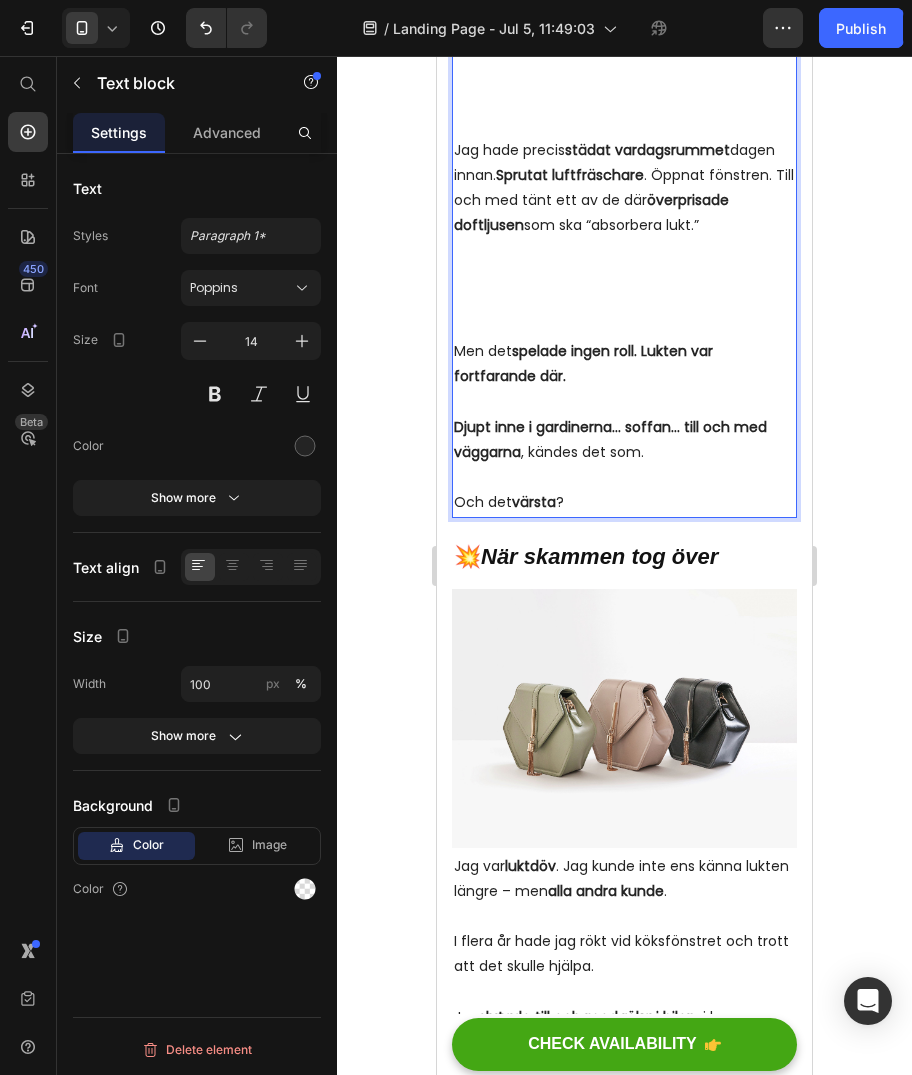 click on "Jag hade precis  städat vardagsrummet  dagen innan.  Sprutat luftfräschare . Öppnat fönstren. Till och med tänt ett av de där  överprisade doftljusen  som ska “absorbera lukt.”" at bounding box center [624, 239] 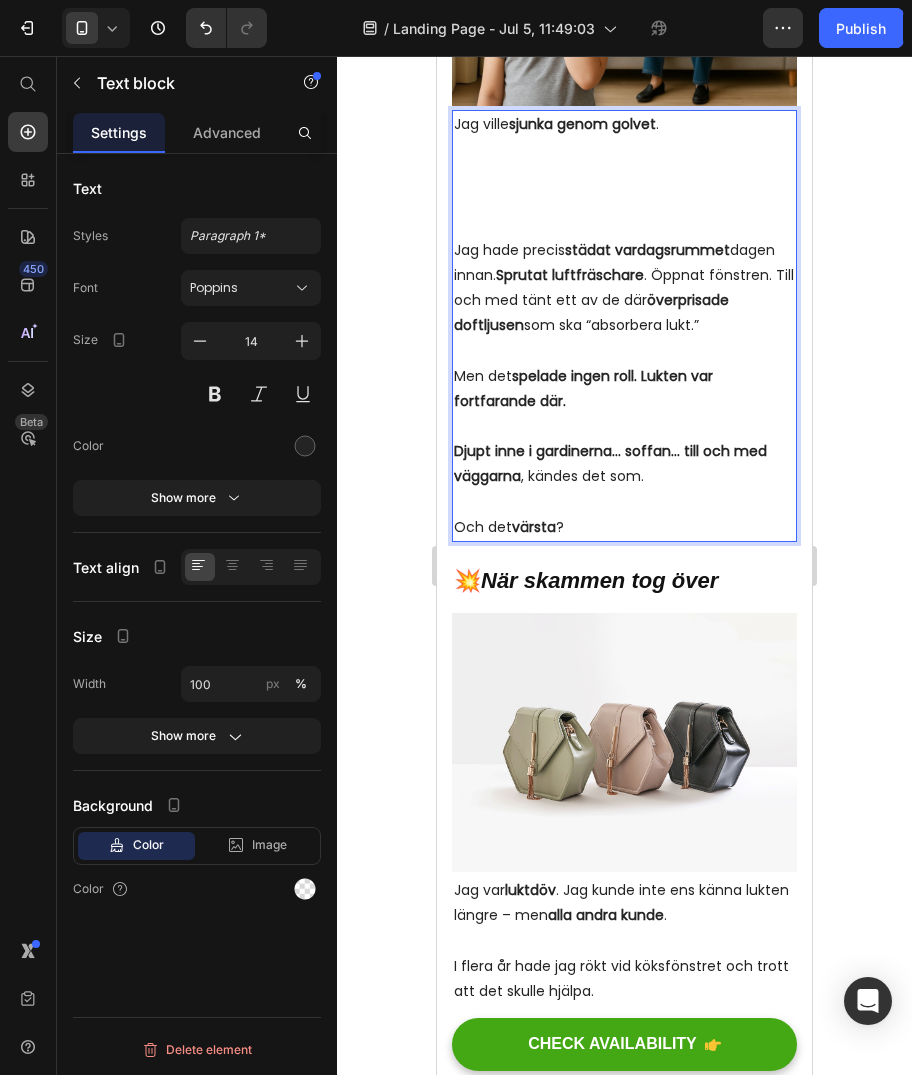 scroll, scrollTop: 780, scrollLeft: 0, axis: vertical 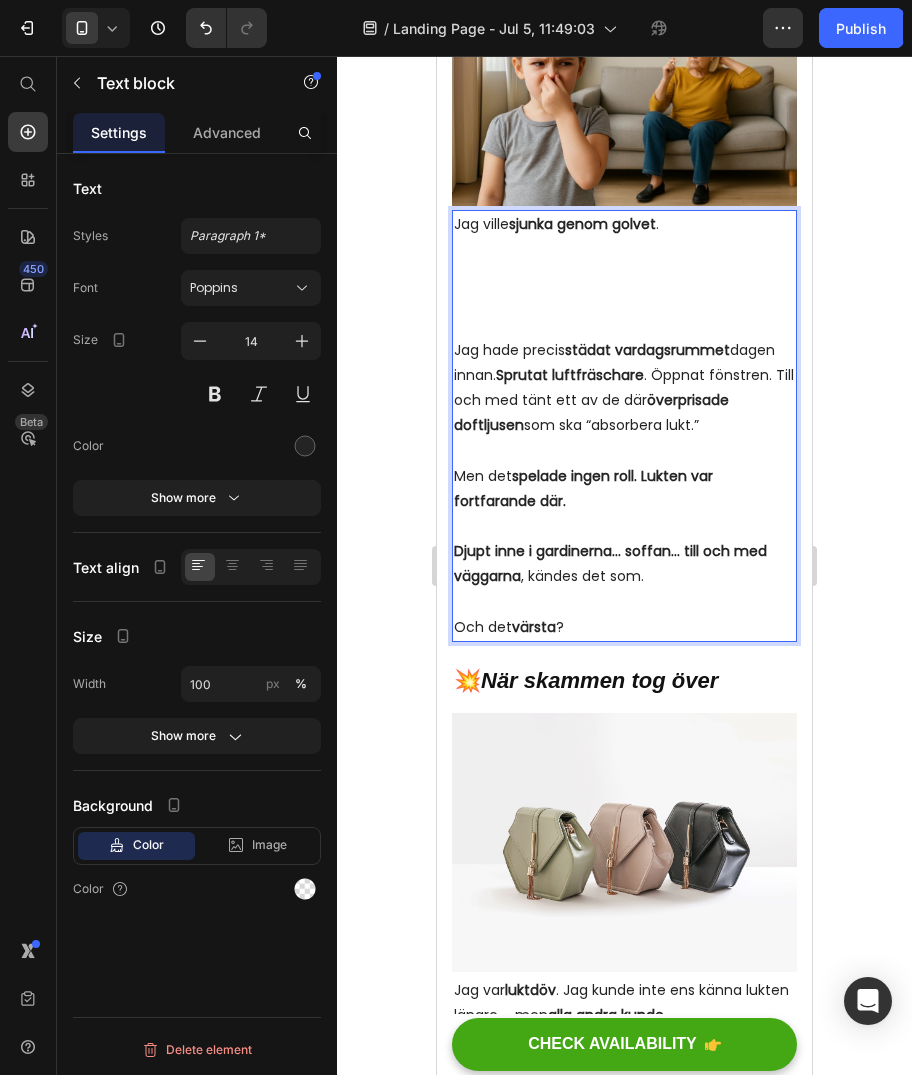 click on "Jag ville  sjunka genom golvet ." at bounding box center (624, 275) 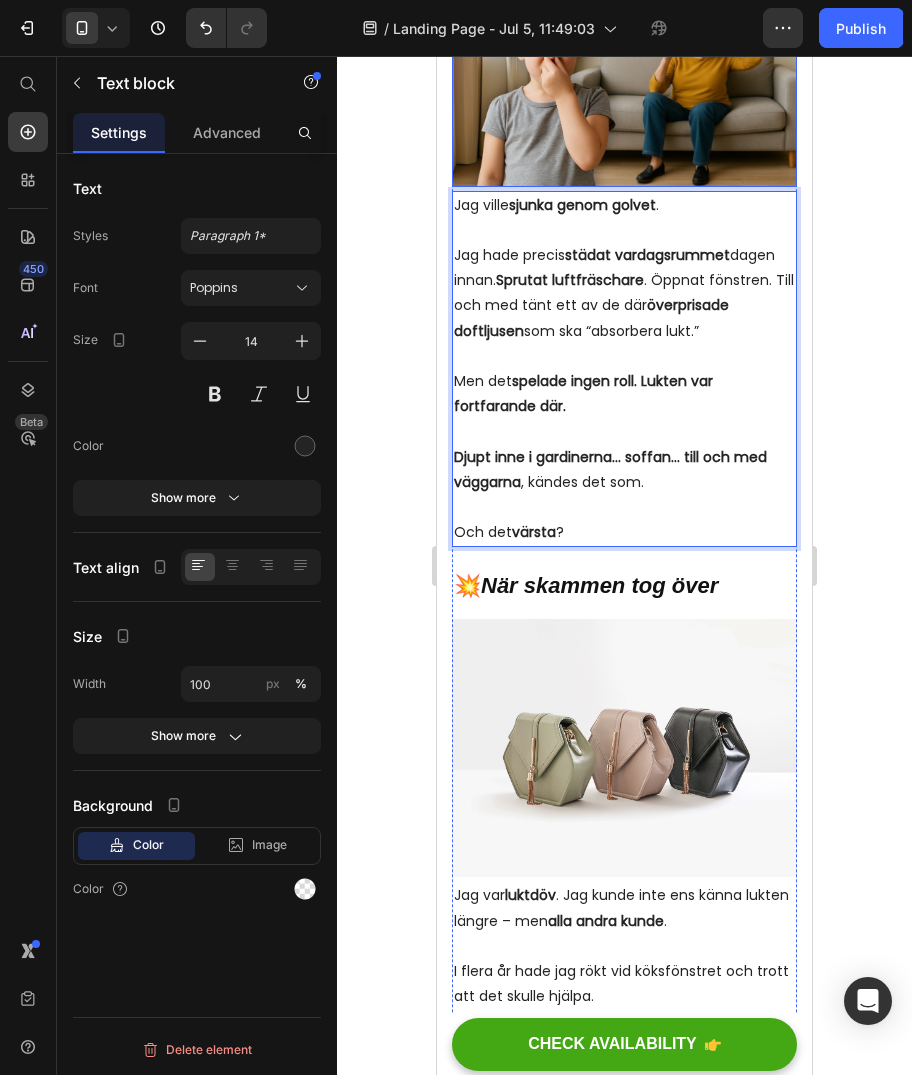 scroll, scrollTop: 880, scrollLeft: 0, axis: vertical 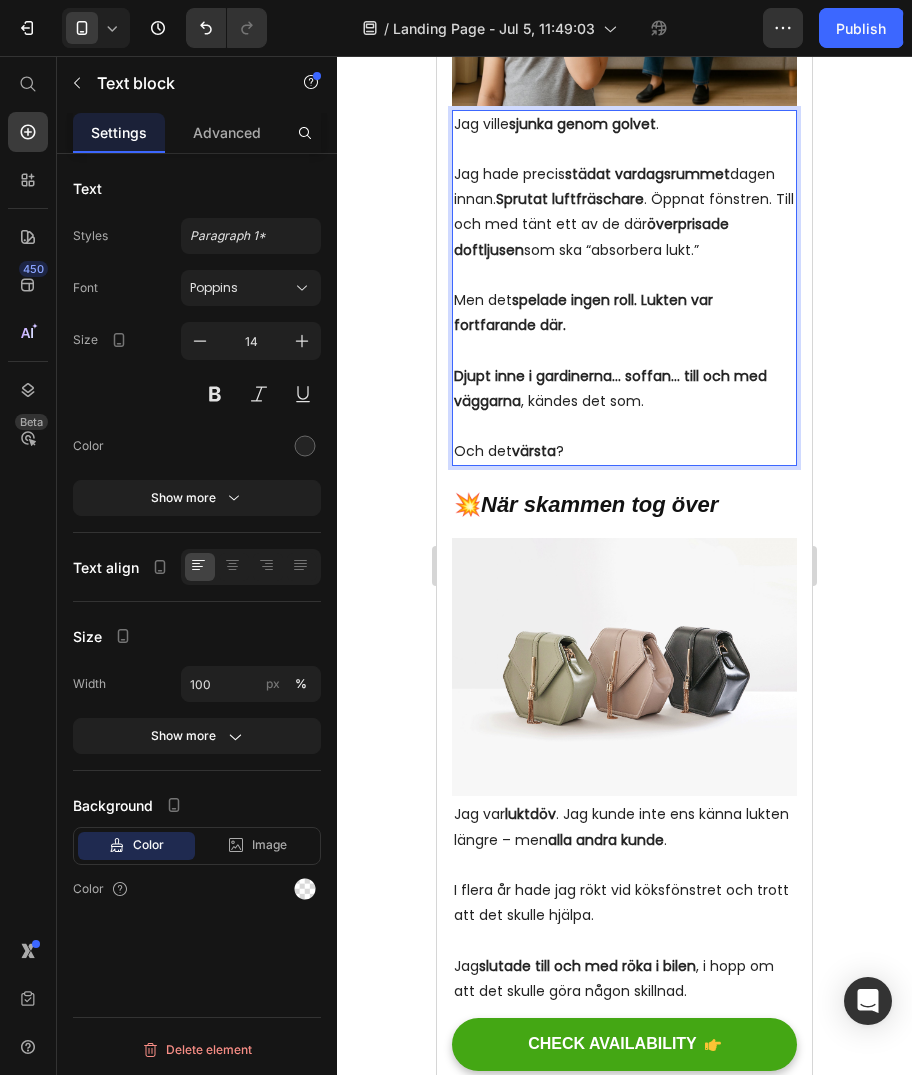 click on "Jag hade precis  städat vardagsrummet  dagen innan.  Sprutat luftfräschare . Öppnat fönstren. Till och med tänt ett av de där  överprisade doftljusen  som ska “absorbera lukt.”" at bounding box center [624, 225] 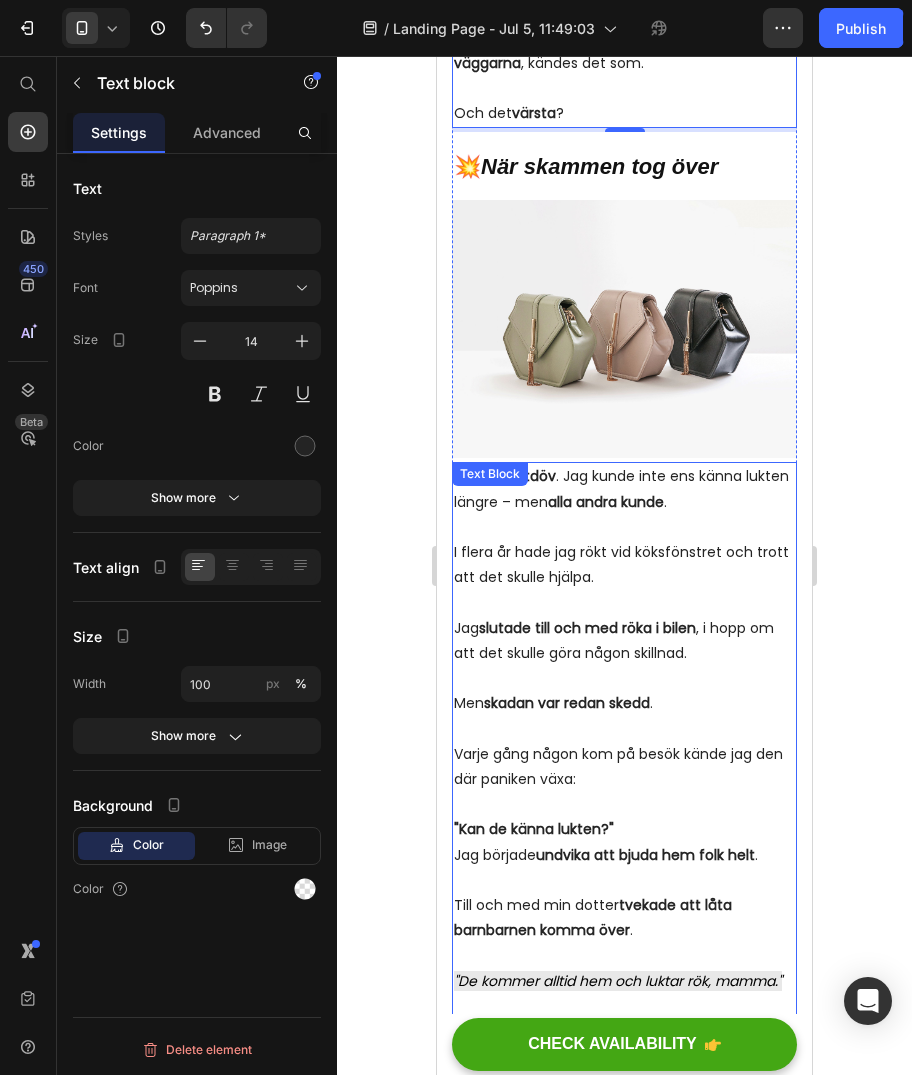 scroll, scrollTop: 1080, scrollLeft: 0, axis: vertical 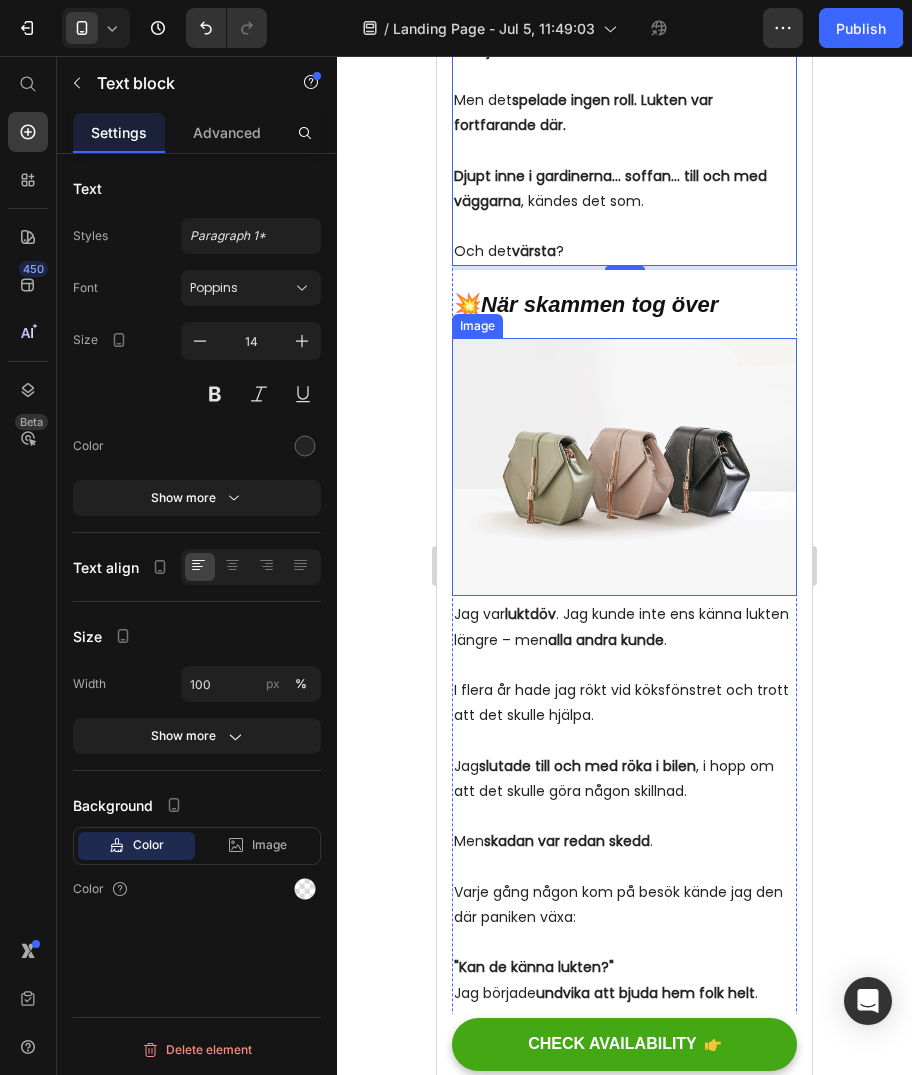 click at bounding box center [624, 467] 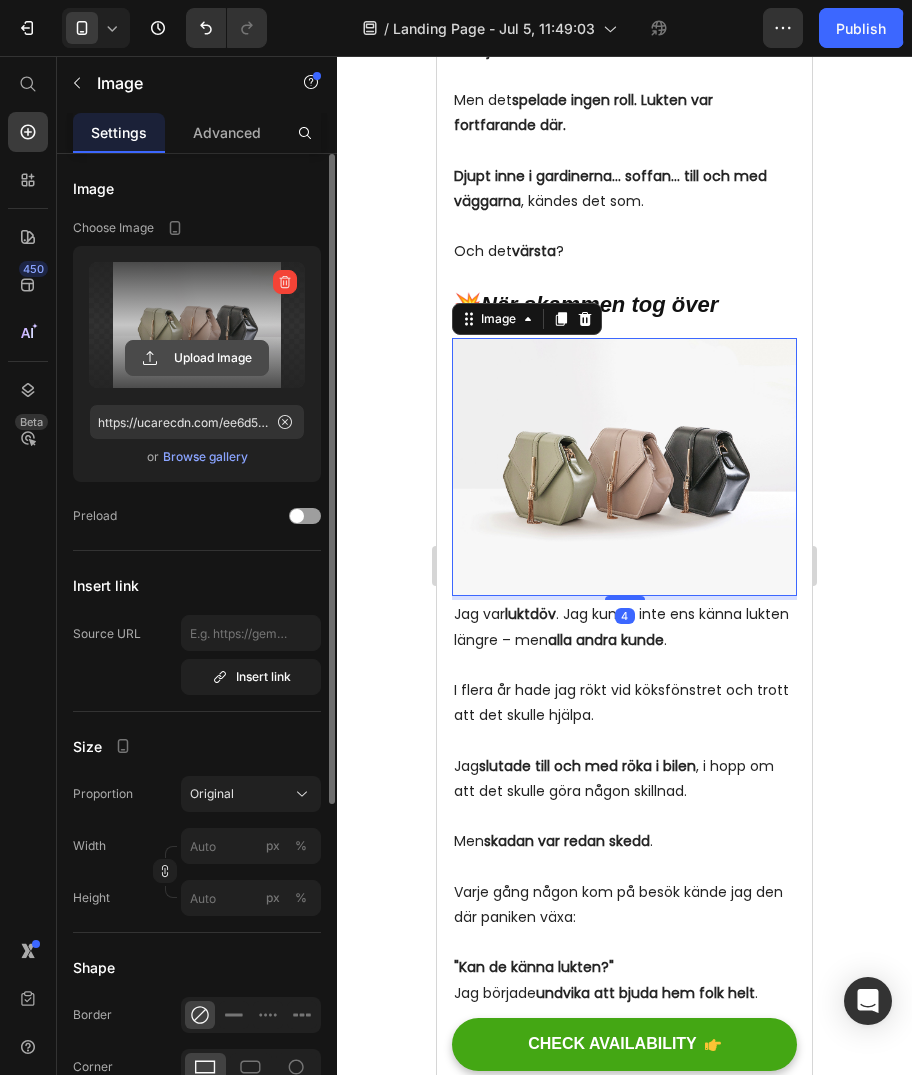 click 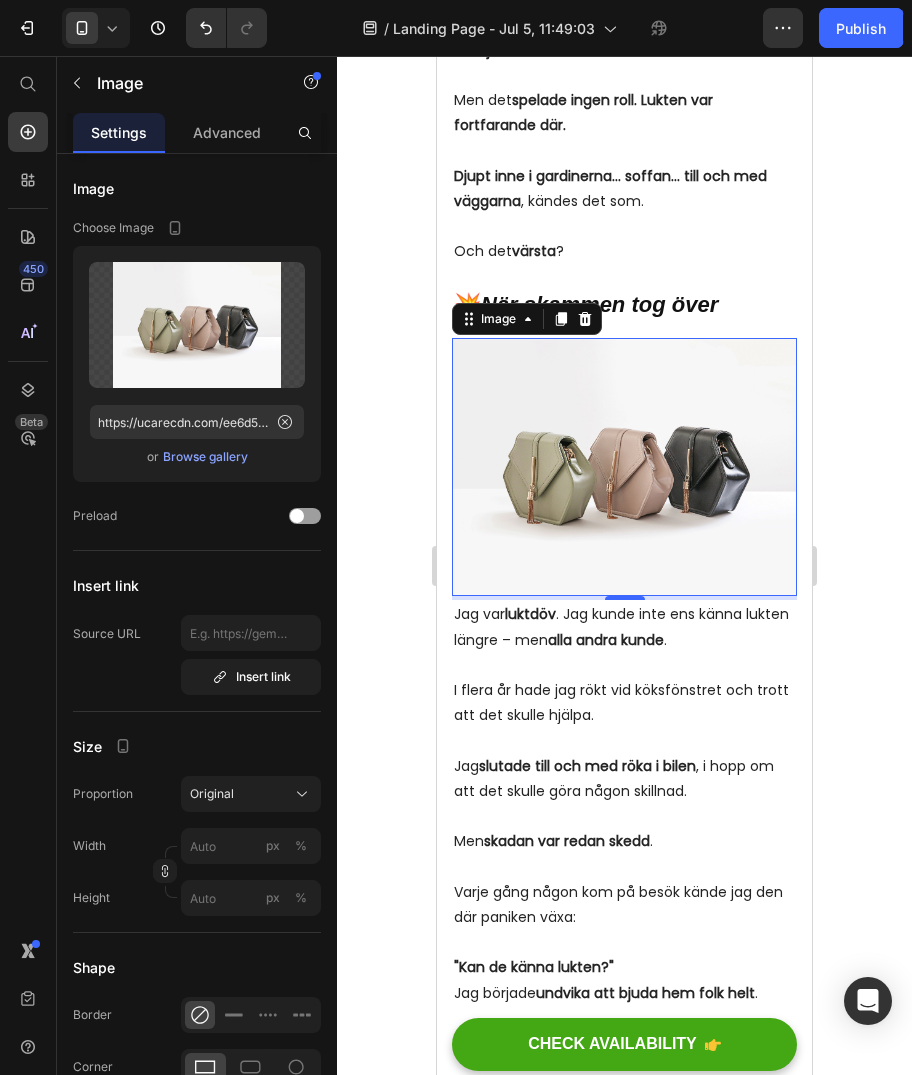 click at bounding box center [624, 467] 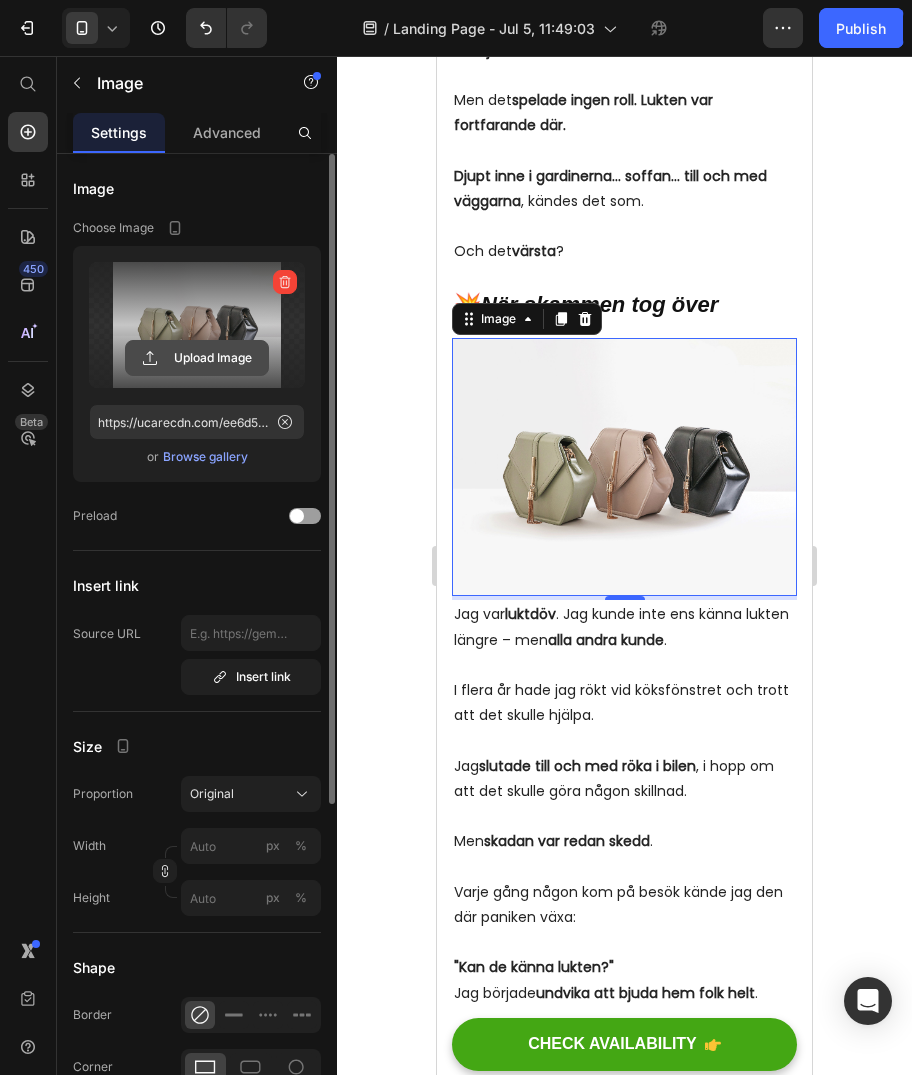 click 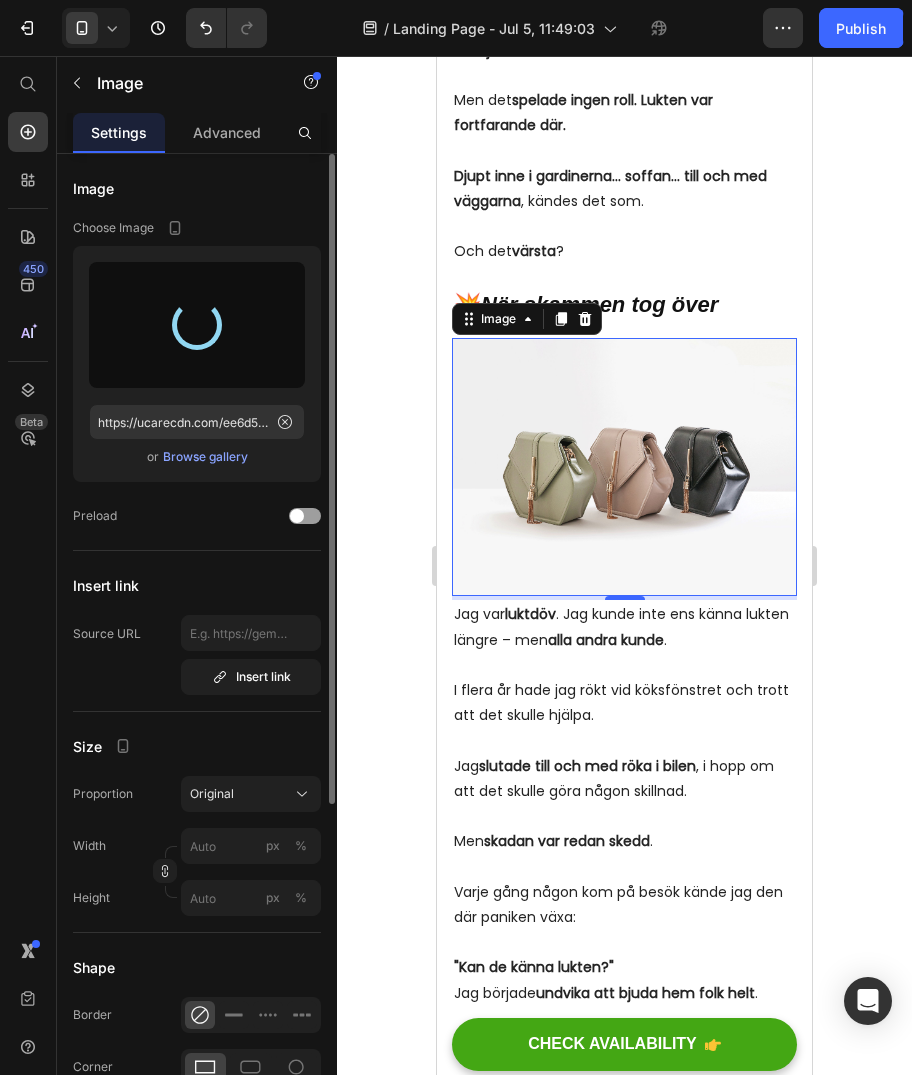 type on "https://cdn.shopify.com/s/files/1/0628/9335/9188/files/gempages_574069491747521387-9fe90fbb-a21e-4f67-a96a-61351df80a15.jpg" 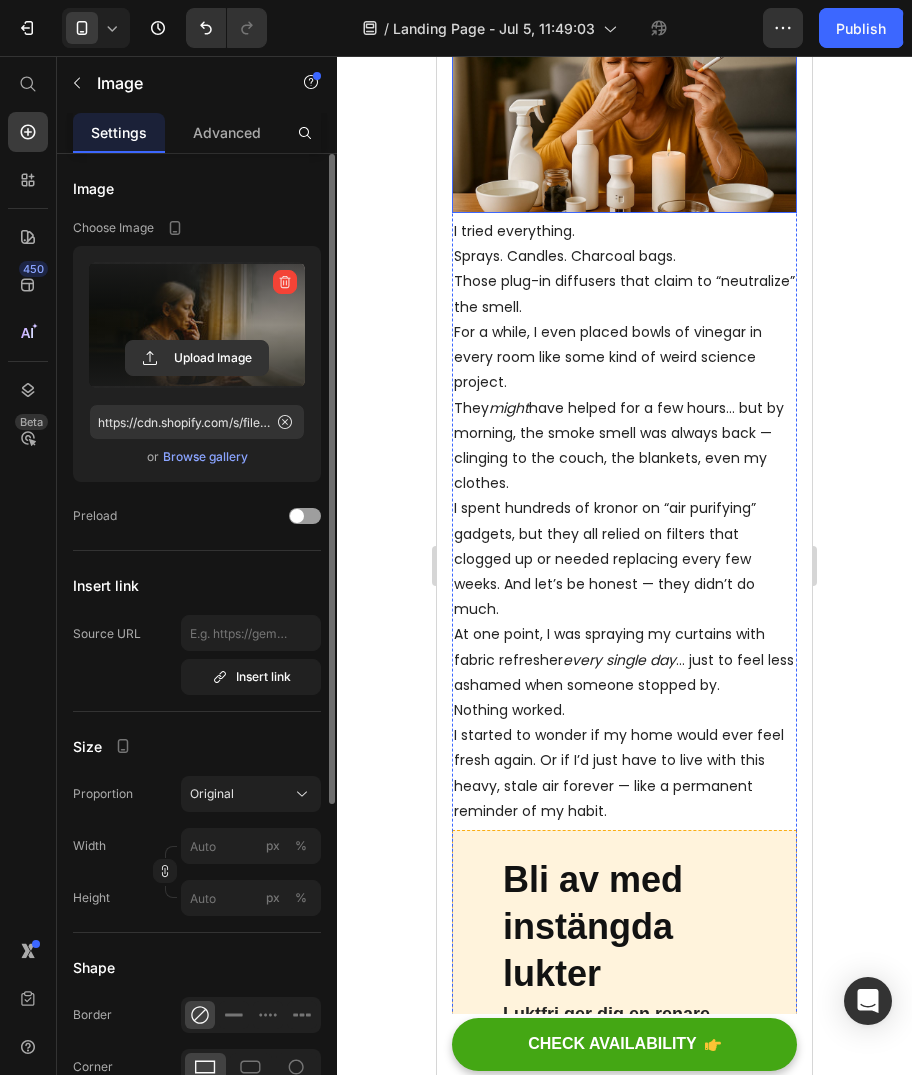 scroll, scrollTop: 2280, scrollLeft: 0, axis: vertical 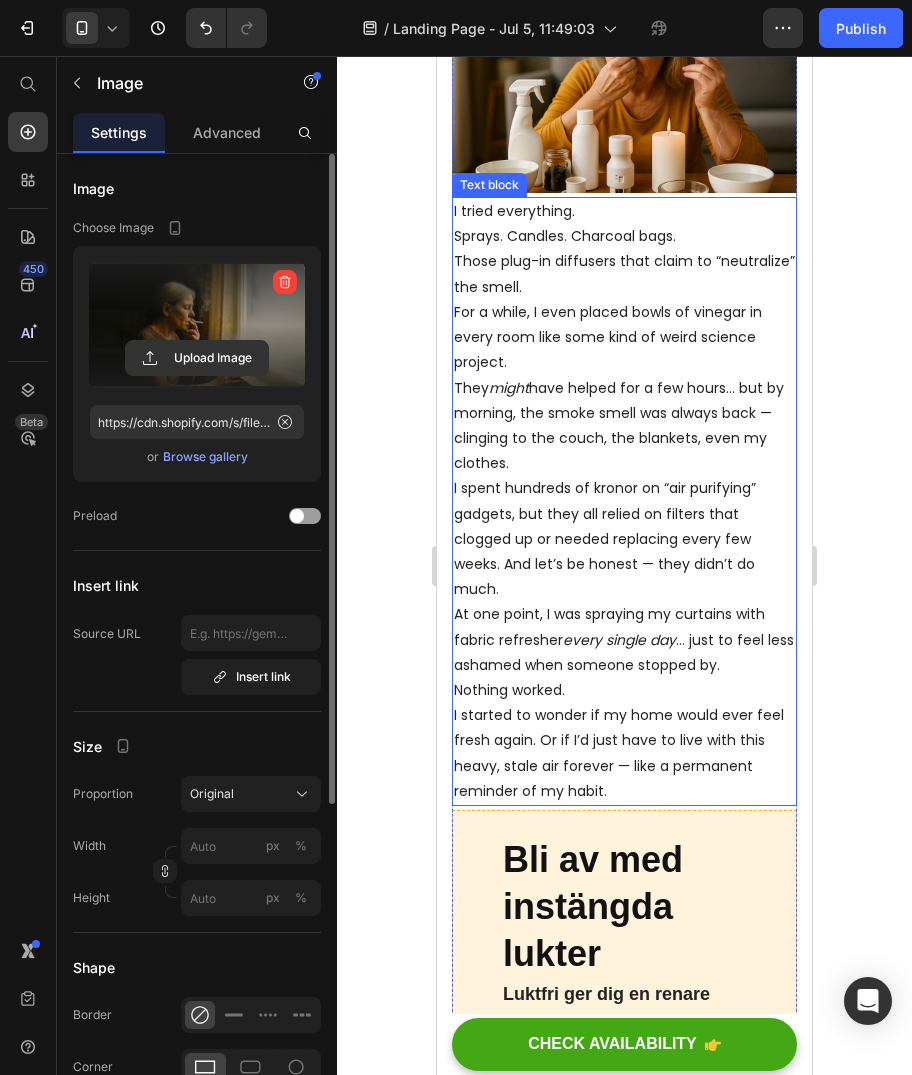 click on "I started to wonder if my home would ever feel fresh again. Or if I’d just have to live with this heavy, stale air forever — like a permanent reminder of my habit." at bounding box center (624, 753) 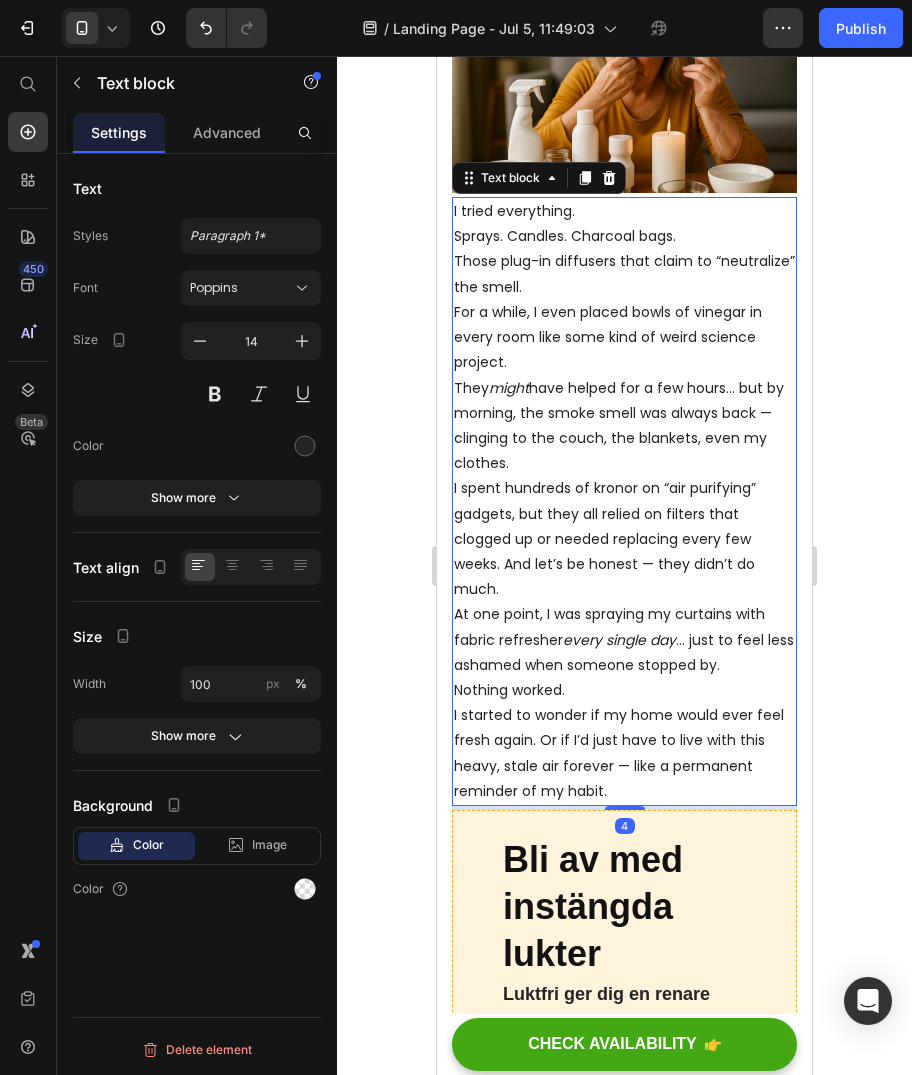 click on "I started to wonder if my home would ever feel fresh again. Or if I’d just have to live with this heavy, stale air forever — like a permanent reminder of my habit." at bounding box center (624, 753) 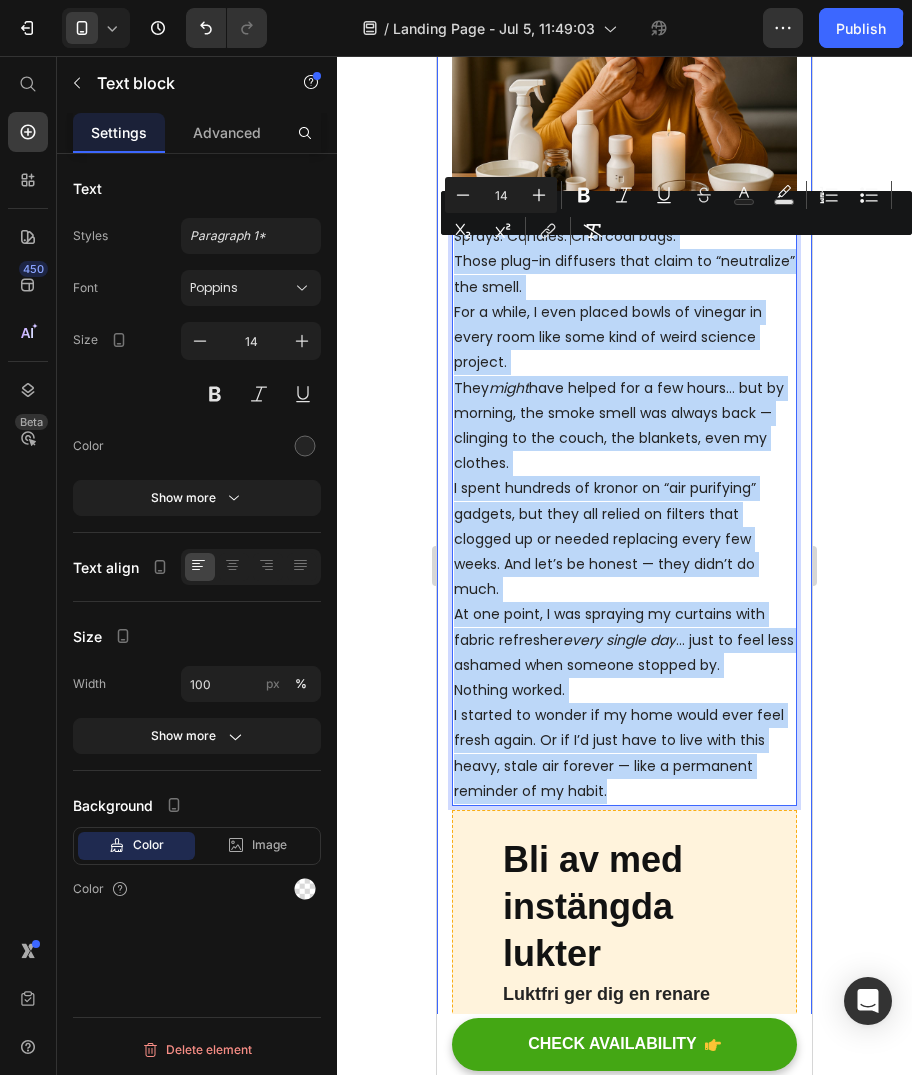 drag, startPoint x: 626, startPoint y: 829, endPoint x: 448, endPoint y: 247, distance: 608.6115 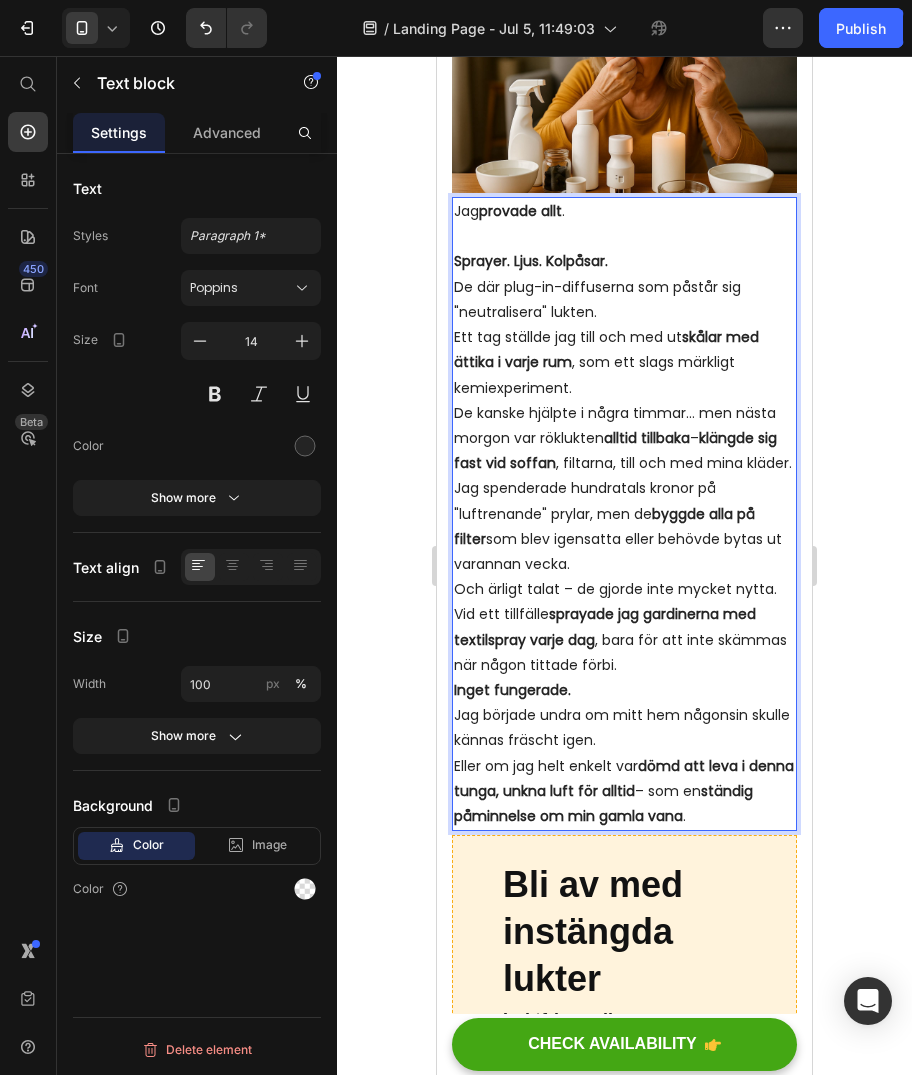 click on "Sprayer. Ljus. Kolpåsar. De där plug-in-diffuserna som påstår sig "neutralisera" lukten." at bounding box center (624, 287) 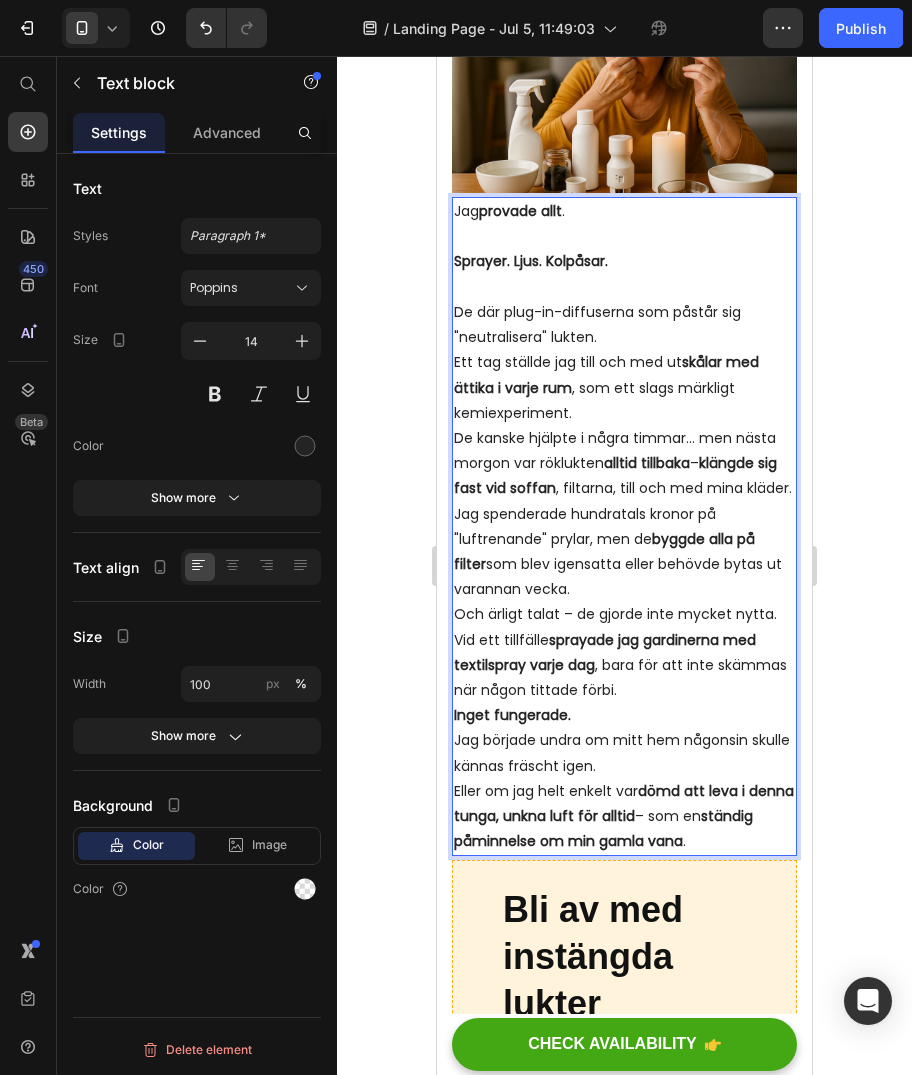 click on "Ett tag ställde jag till och med ut  skålar med ättika i varje rum , som ett slags märkligt kemiexperiment. De kanske hjälpte i några timmar... men nästa morgon var röklukten  alltid tillbaka  –  klängde sig fast vid soffan , filtarna, till och med mina kläder." at bounding box center [624, 425] 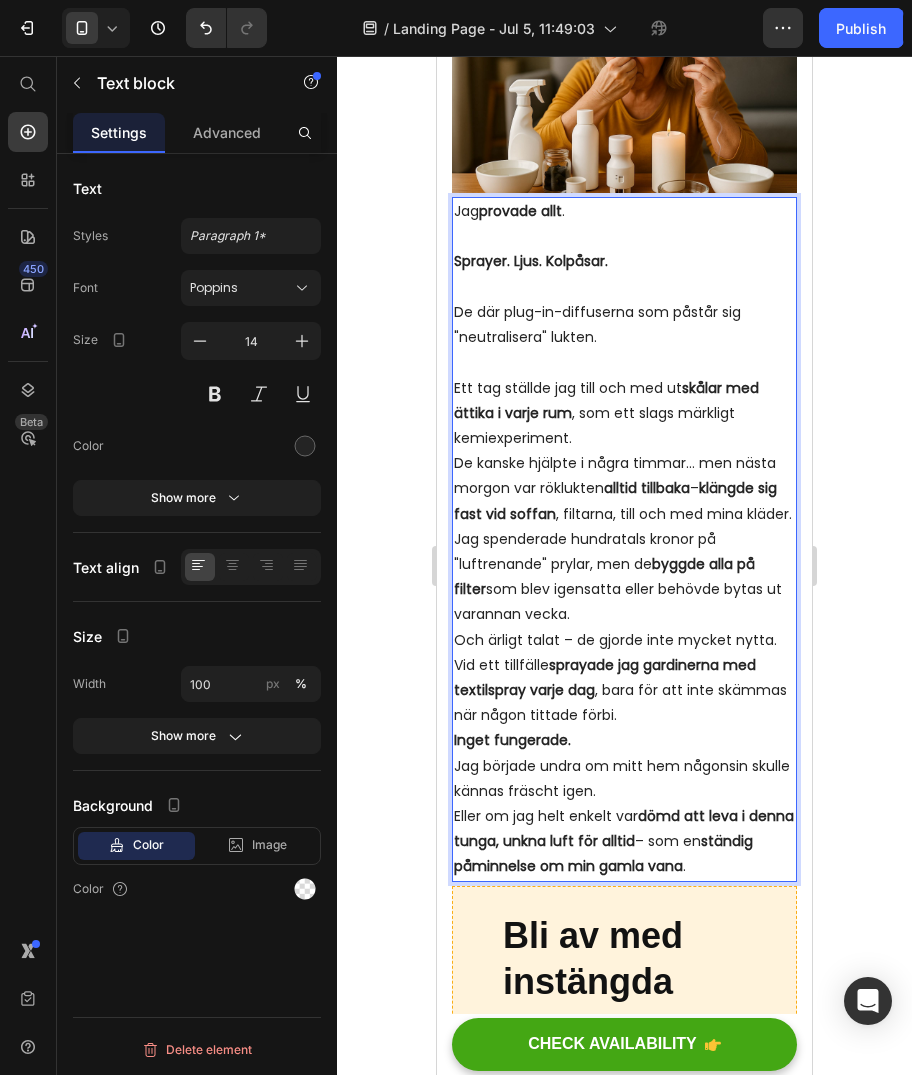 drag, startPoint x: 458, startPoint y: 506, endPoint x: 478, endPoint y: 505, distance: 20.024984 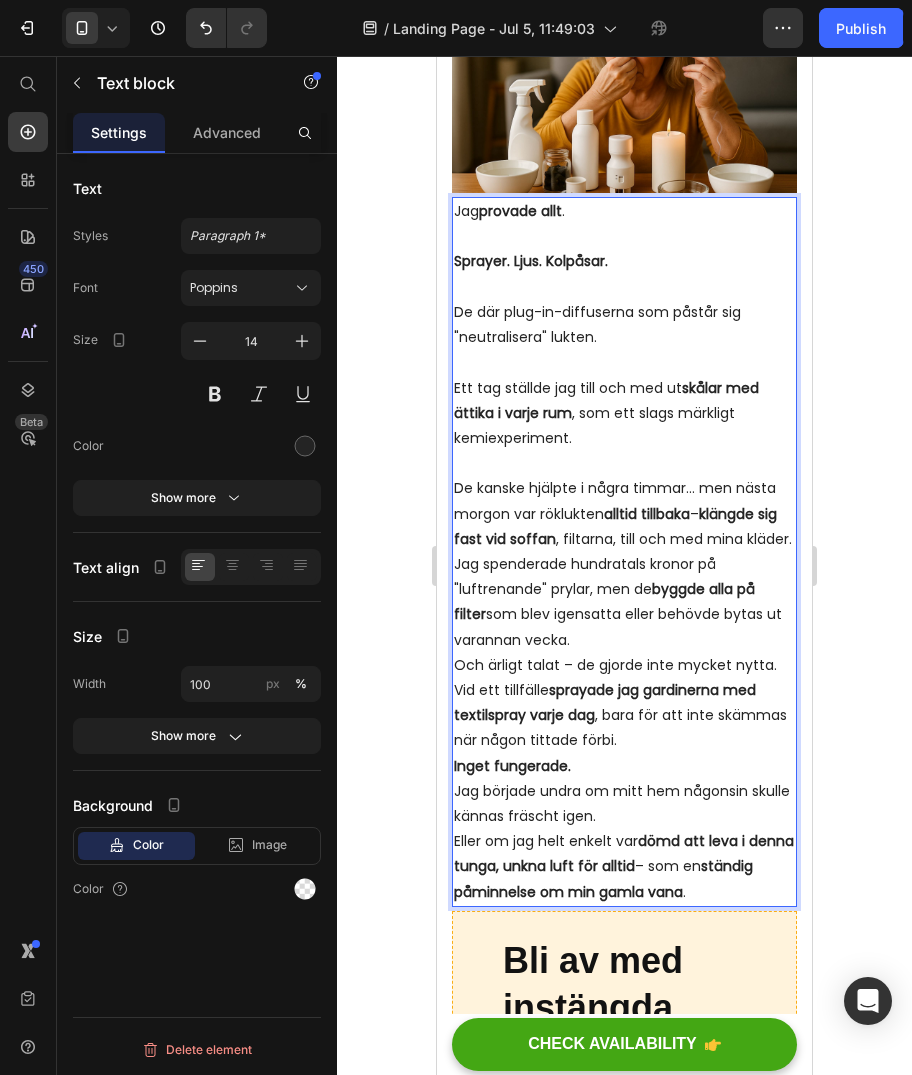 click on "Jag spenderade hundratals kronor på "luftrenande" prylar, men de  byggde alla på filter  som blev igensatta eller behövde bytas ut varannan vecka. Och ärligt talat – de gjorde inte mycket nytta." at bounding box center [624, 615] 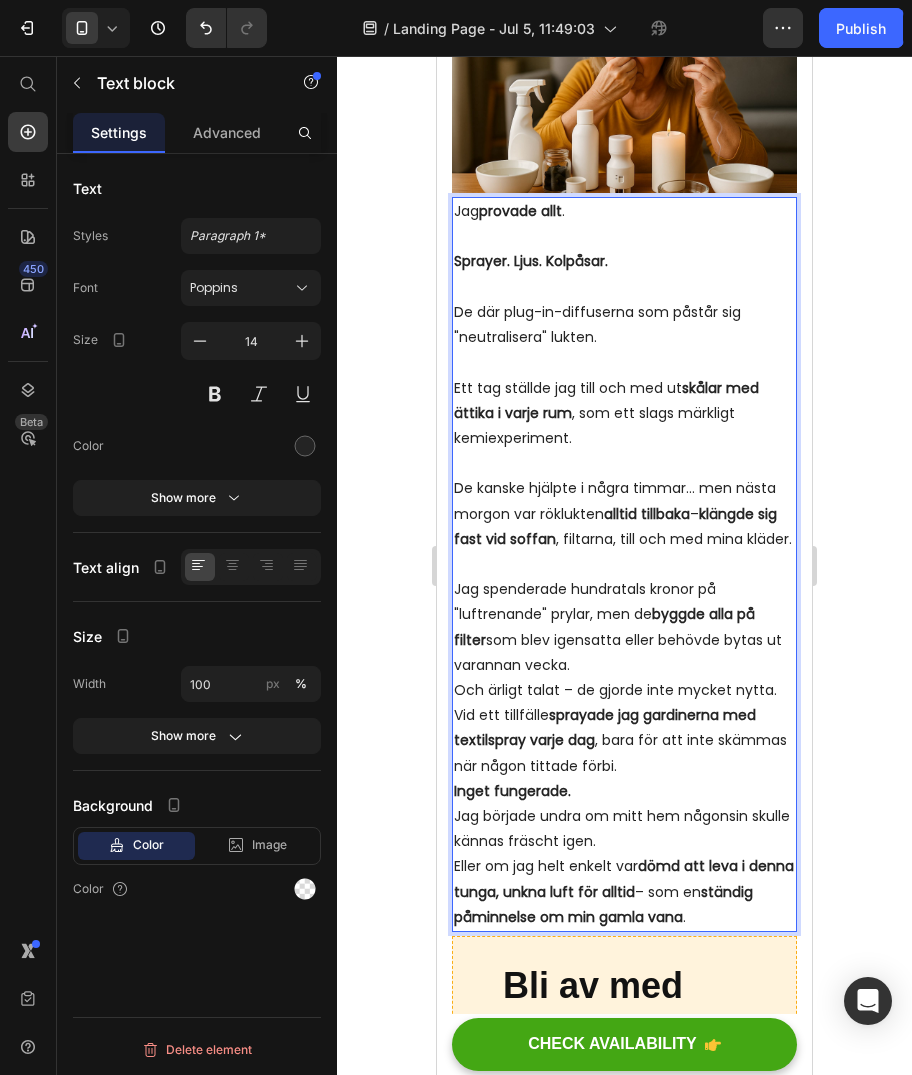 click on "Jag  provade allt . Sprayer. Ljus. Kolpåsar. De där plug-in-diffuserna som påstår sig "neutralisera" lukten. Ett tag ställde jag till och med ut  skålar med ättika i varje rum , som ett slags märkligt kemiexperiment. De kanske hjälpte i några timmar... men nästa morgon var röklukten  alltid tillbaka  –  klängde sig fast vid soffan , filtarna, till och med mina kläder. Jag spenderade hundratals kronor på "luftrenande" prylar, men de  byggde alla på filter  som blev igensatta eller behövde bytas ut varannan vecka. Och ärligt talat – de gjorde inte mycket nytta. Vid ett tillfälle  sprayade jag gardinerna med textilspray varje dag , bara för att inte skämmas när någon tittade förbi. Inget fungerade. Jag började undra om mitt hem någonsin skulle kännas fräscht igen. Eller om jag helt enkelt var  dömd att leva i denna tunga, unkna luft för alltid  – som en  ständig påminnelse om min gamla vana ." at bounding box center [624, 564] 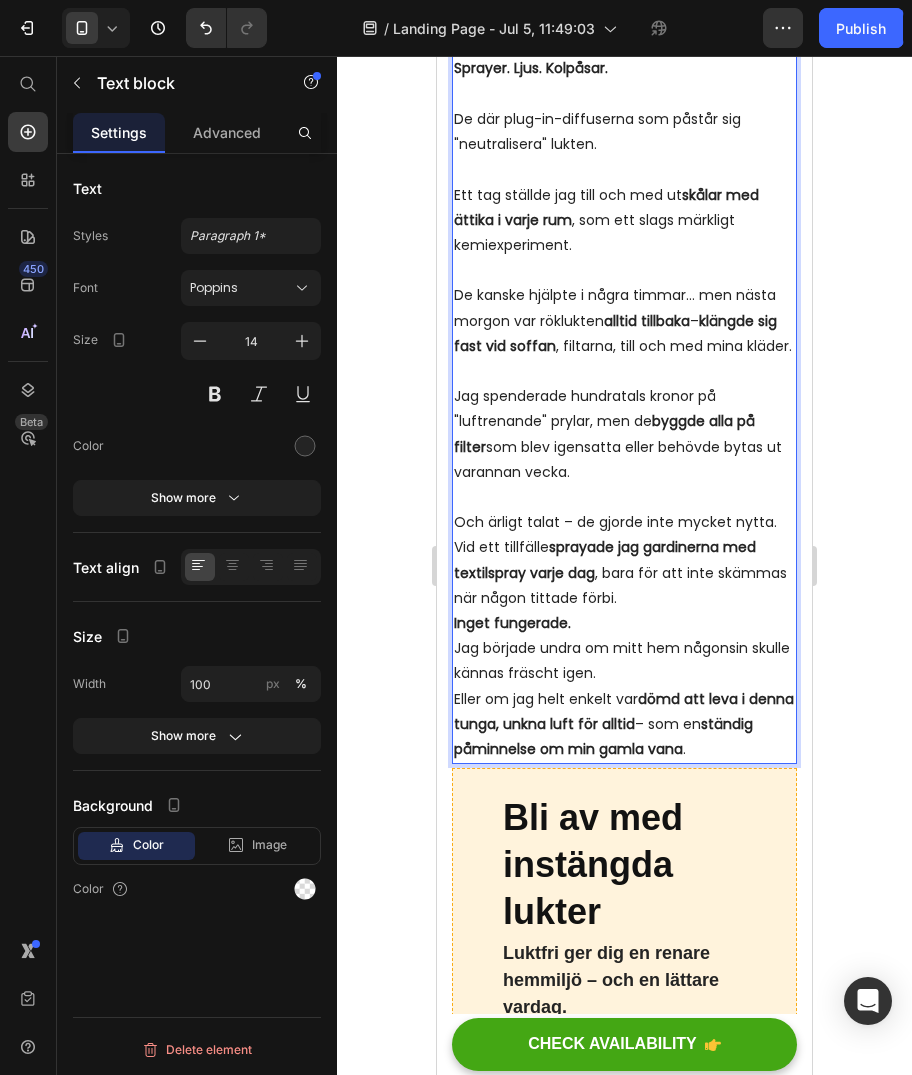 scroll, scrollTop: 2480, scrollLeft: 0, axis: vertical 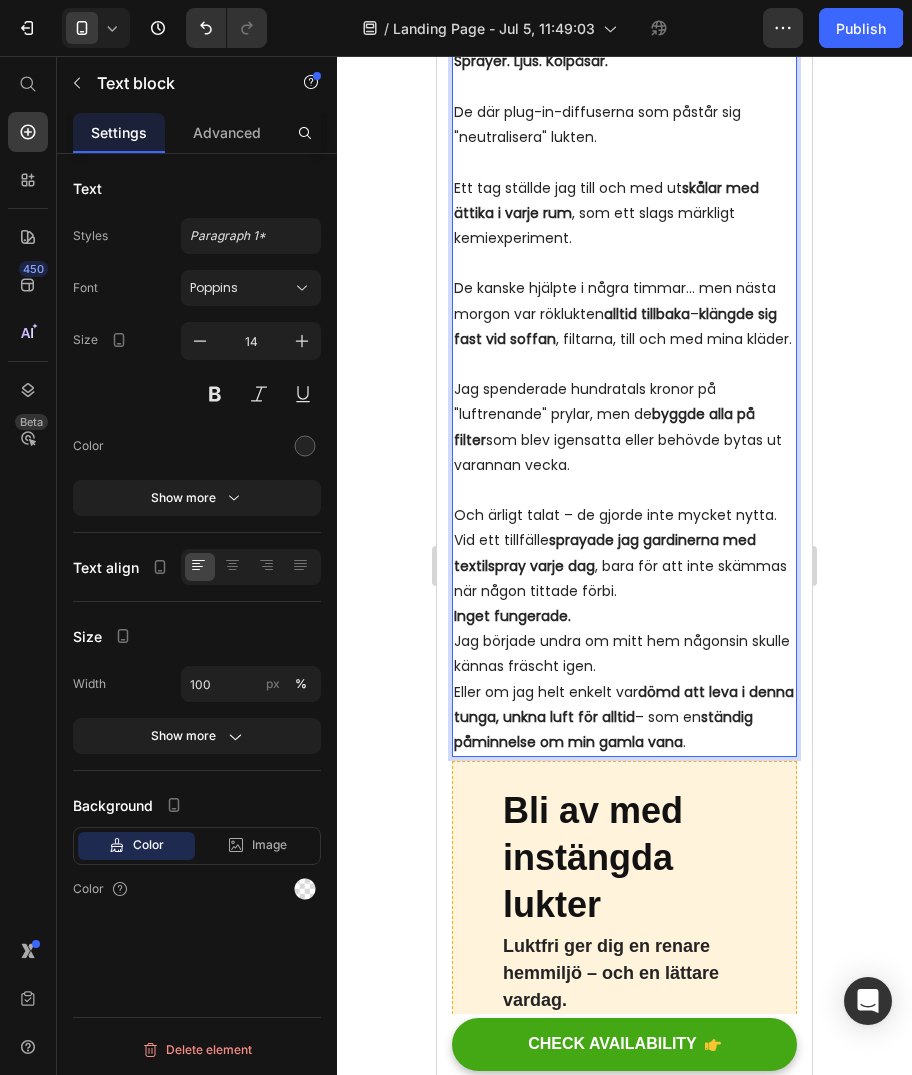 click on "Inget fungerade. Jag började undra om mitt hem någonsin skulle kännas fräscht igen. Eller om jag helt enkelt var  dömd att leva i denna tunga, unkna luft för alltid  – som en  ständig påminnelse om min gamla vana ." at bounding box center (624, 679) 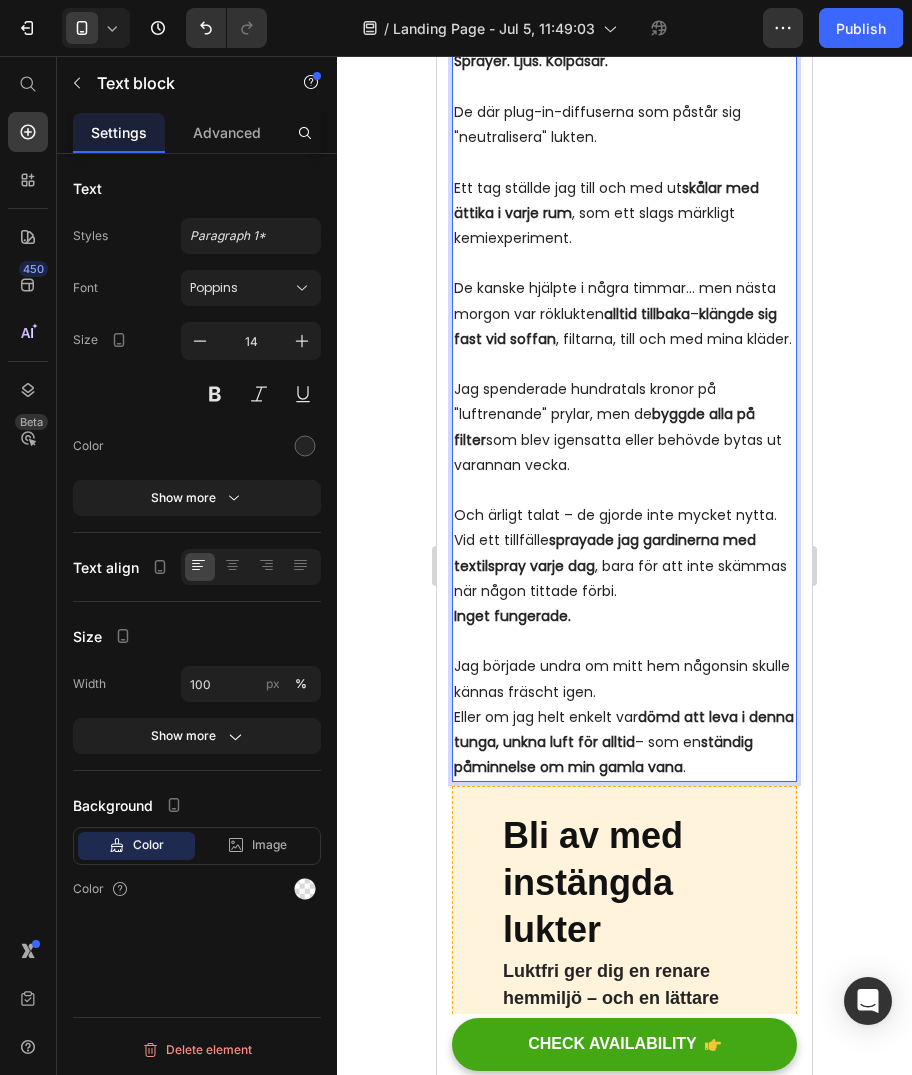 click on "Jag började undra om mitt hem någonsin skulle kännas fräscht igen. Eller om jag helt enkelt var  dömd att leva i denna tunga, unkna luft för alltid  – som en  ständig påminnelse om min gamla vana ." at bounding box center (624, 717) 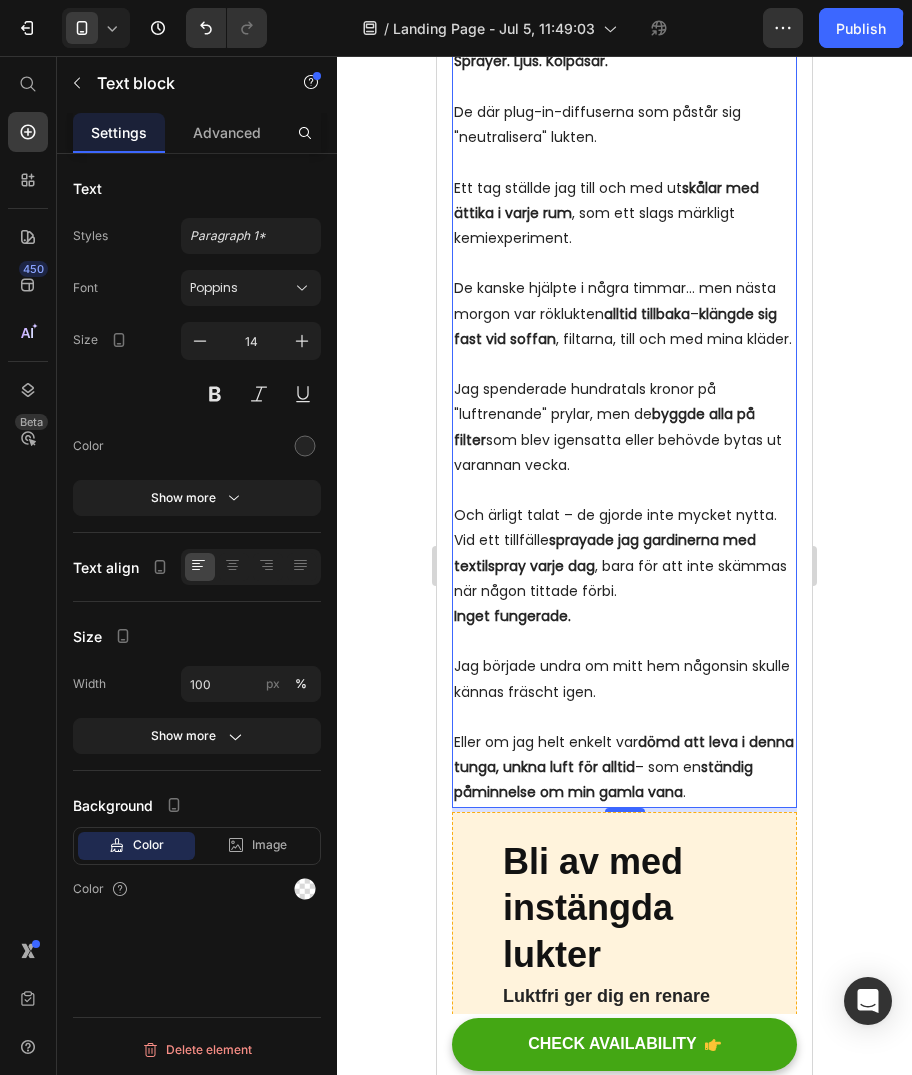 click 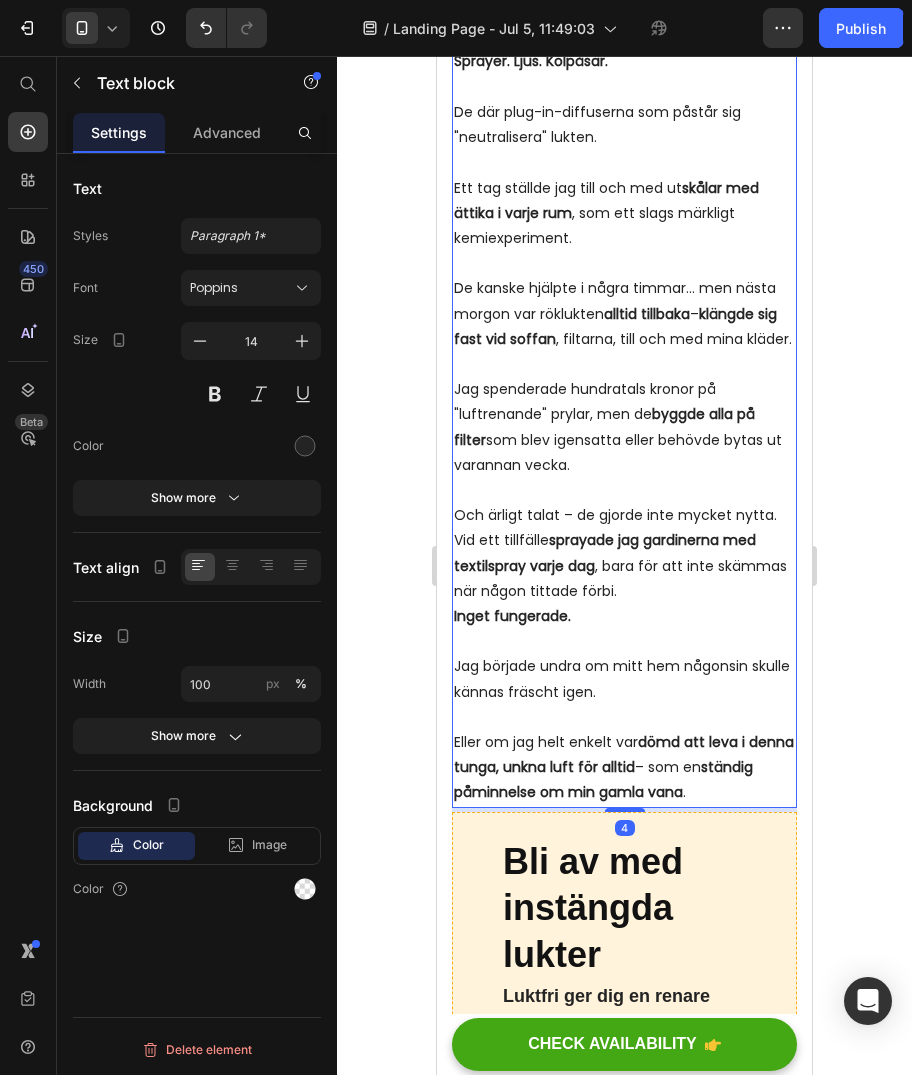 click on "Vid ett tillfälle  sprayade jag gardinerna med textilspray varje dag , bara för att inte skämmas när någon tittade förbi." at bounding box center (624, 566) 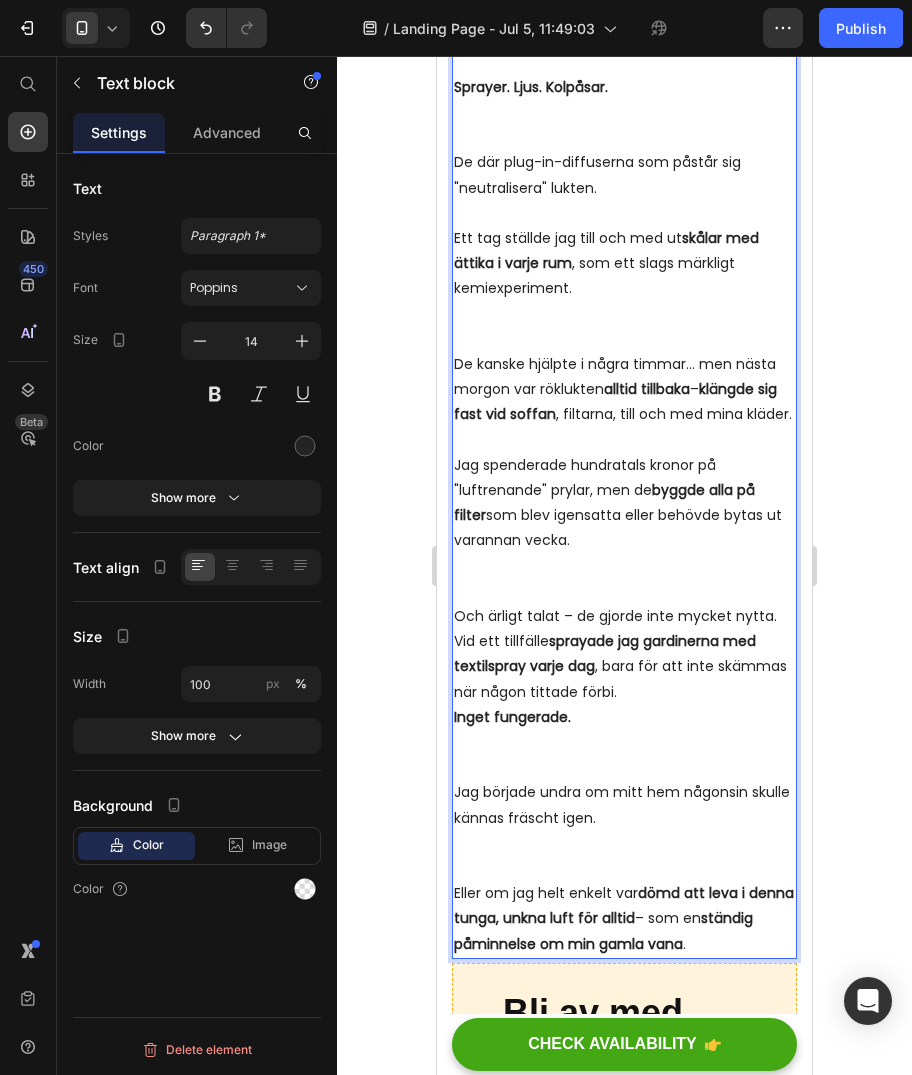 click on "Vid ett tillfälle  sprayade jag gardinerna med textilspray varje dag , bara för att inte skämmas när någon tittade förbi." at bounding box center [624, 667] 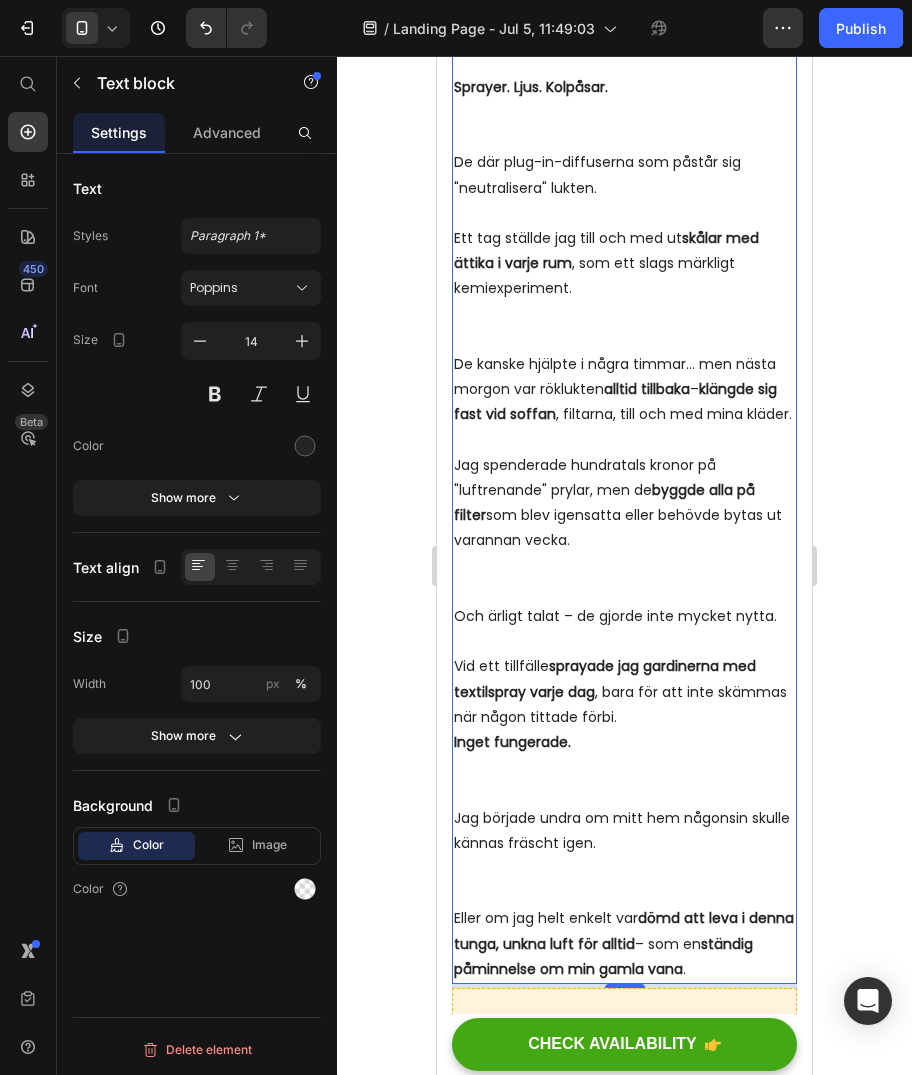 click 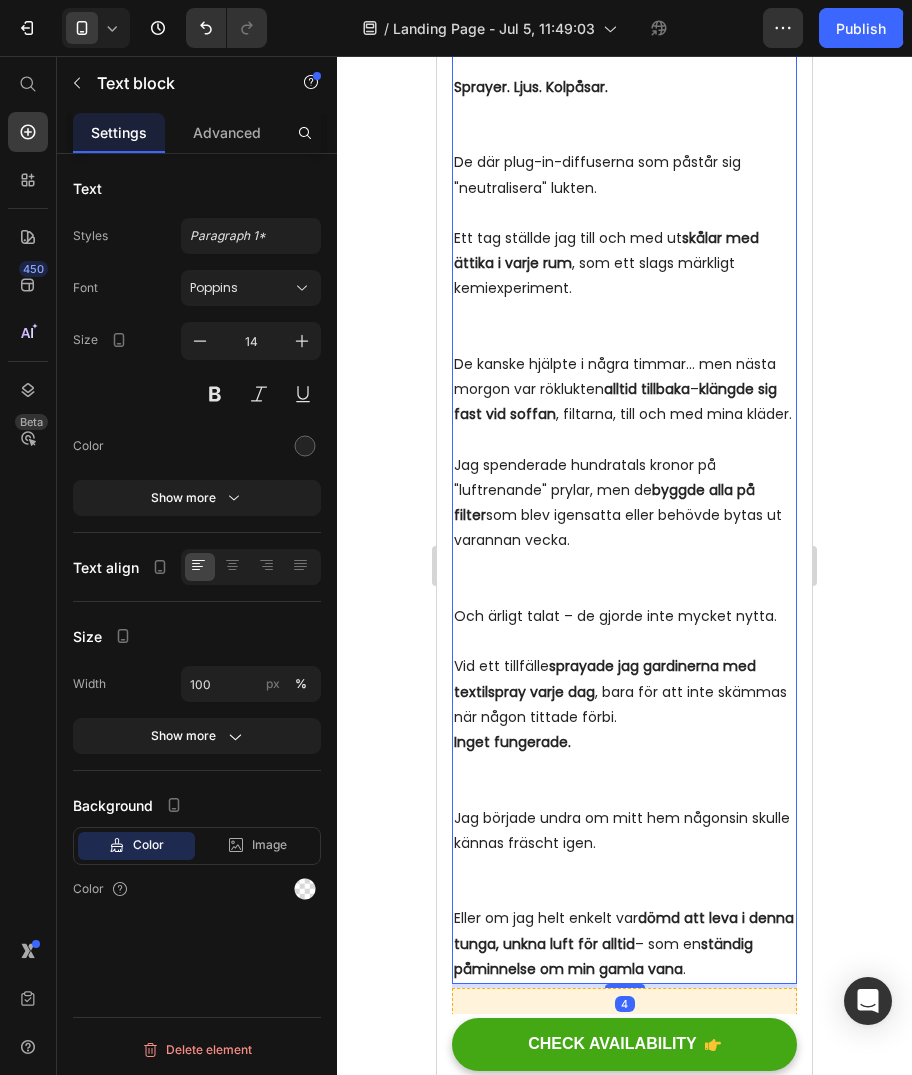 click on "Ett tag ställde jag till och med ut  skålar med ättika i varje rum , som ett slags märkligt kemiexperiment." at bounding box center (624, 289) 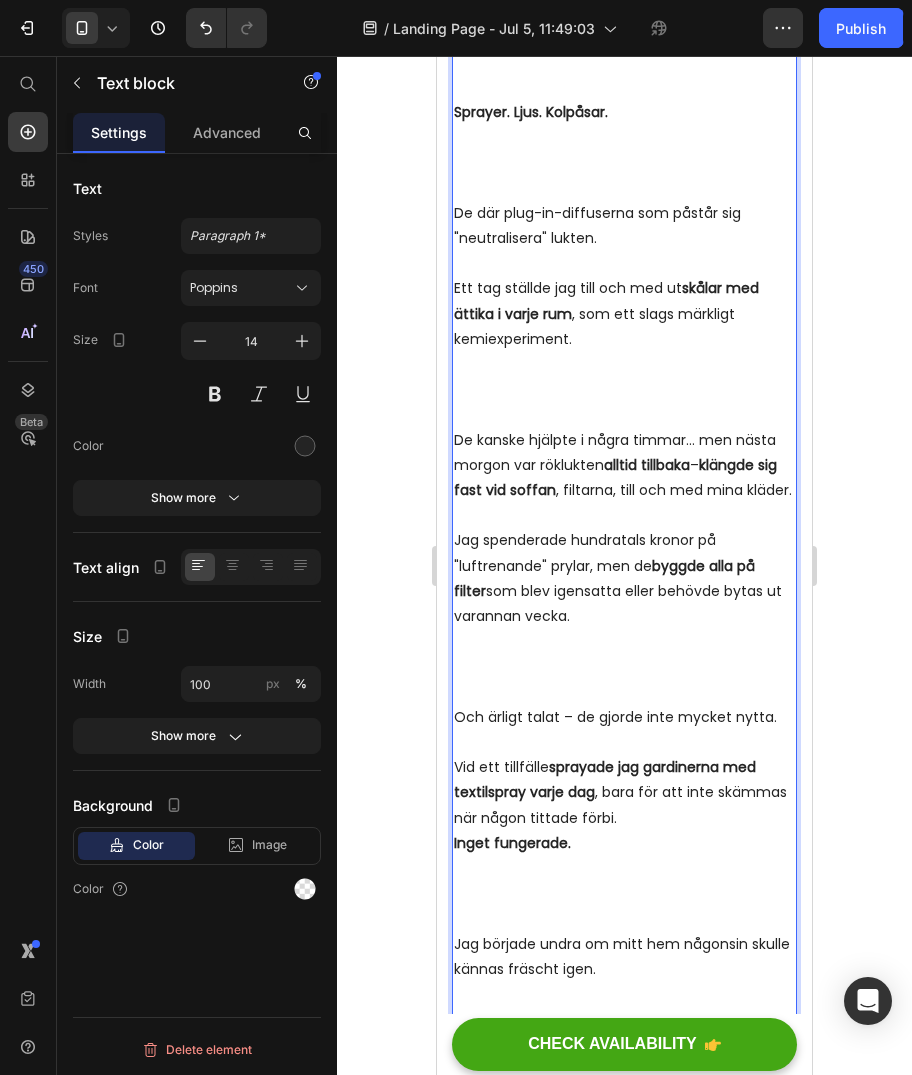 click on "Ett tag ställde jag till och med ut  skålar med ättika i varje rum , som ett slags märkligt kemiexperiment." at bounding box center [624, 351] 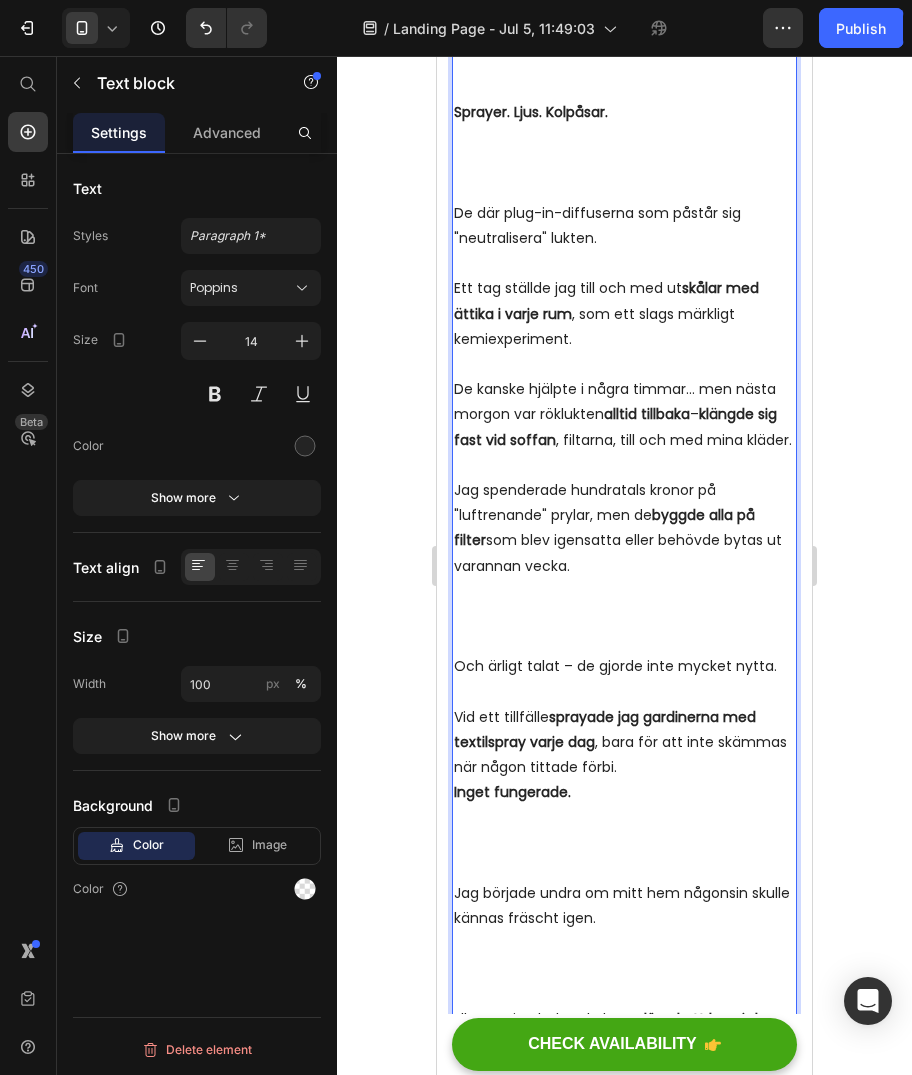click on "Sprayer. Ljus. Kolpåsar." at bounding box center (624, 150) 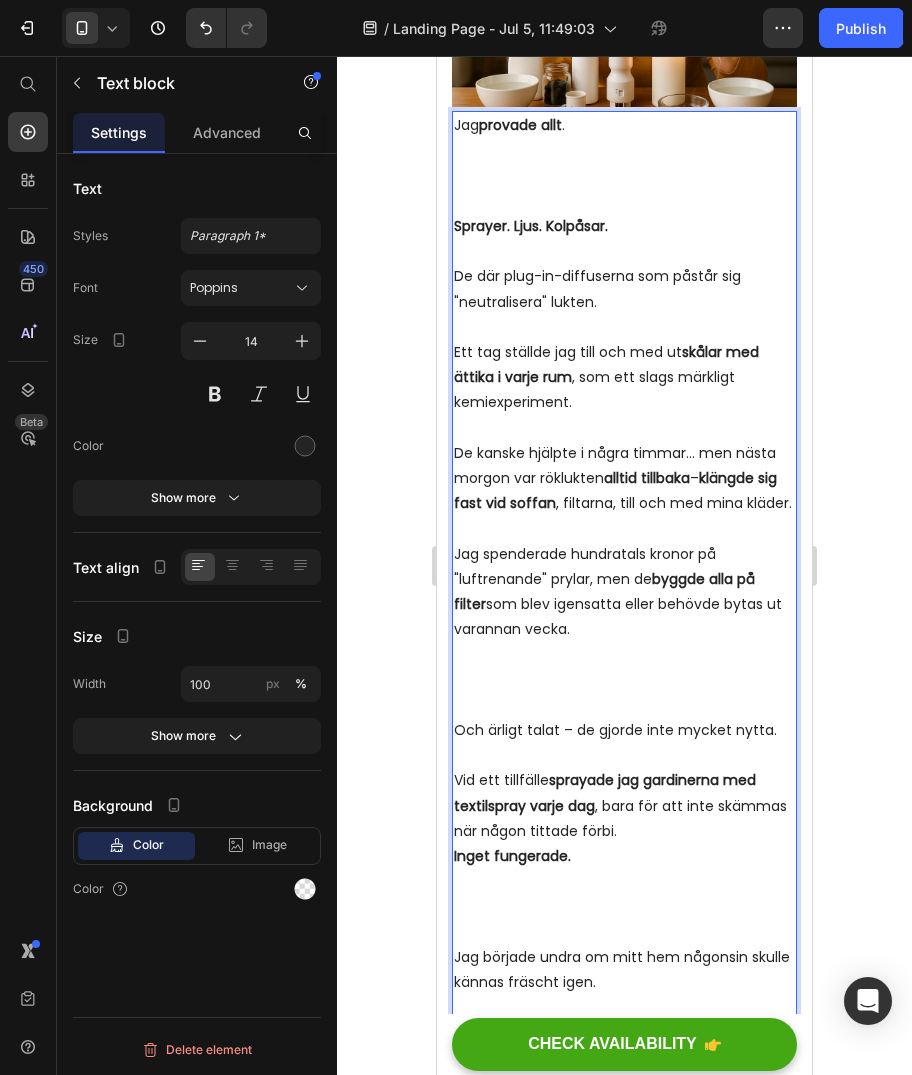 scroll, scrollTop: 2280, scrollLeft: 0, axis: vertical 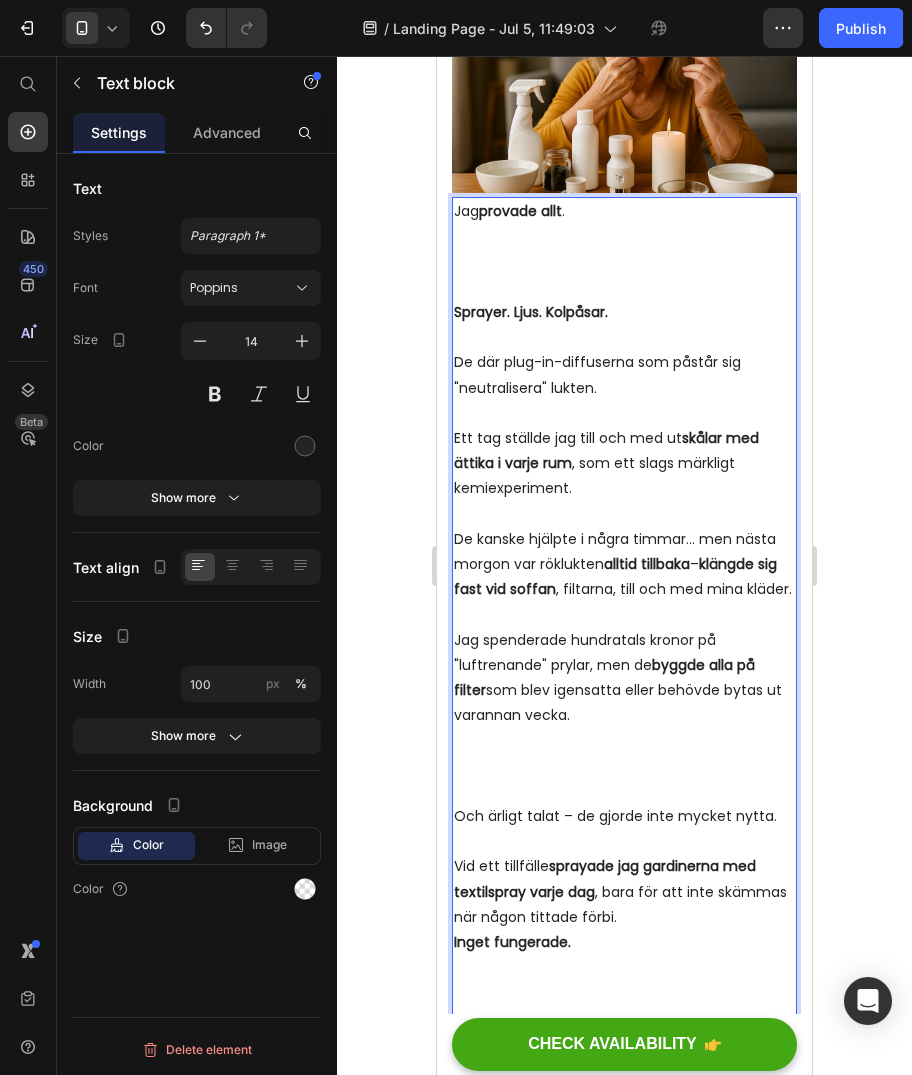 click on "Jag  provade allt ." at bounding box center [624, 249] 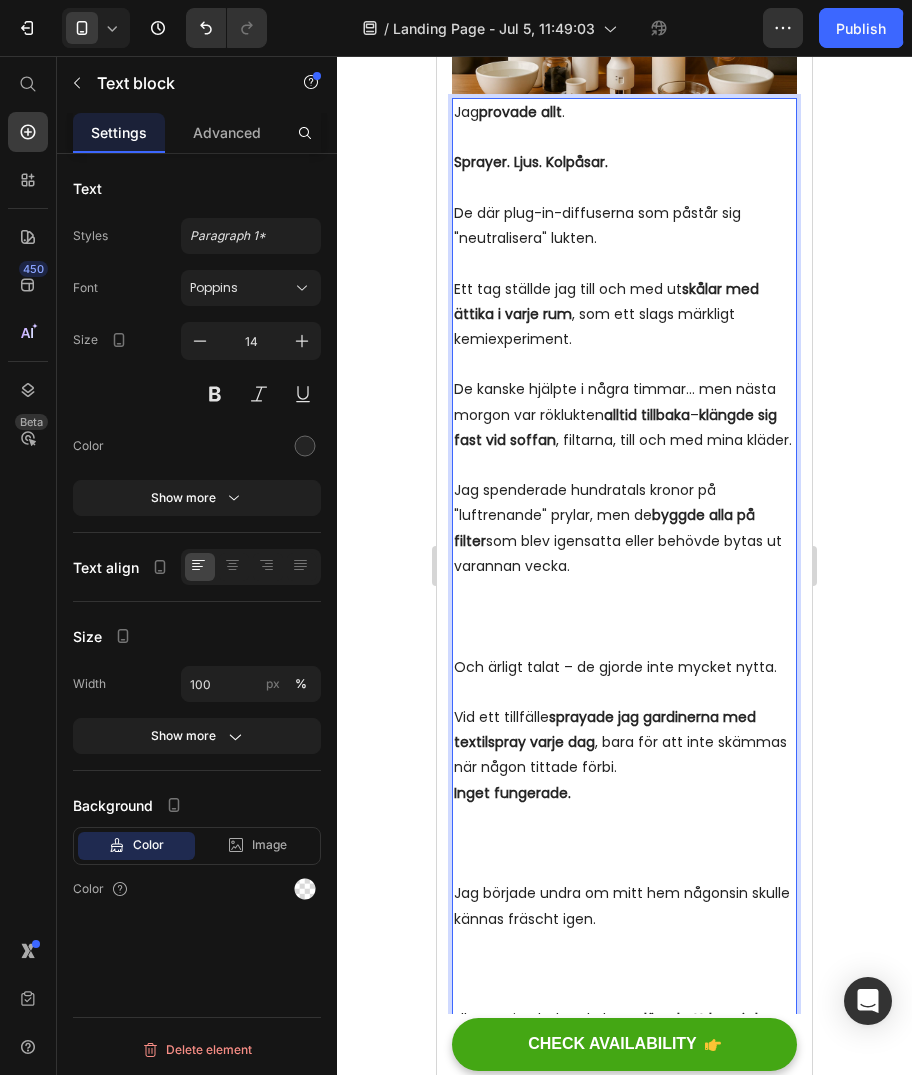 scroll, scrollTop: 2380, scrollLeft: 0, axis: vertical 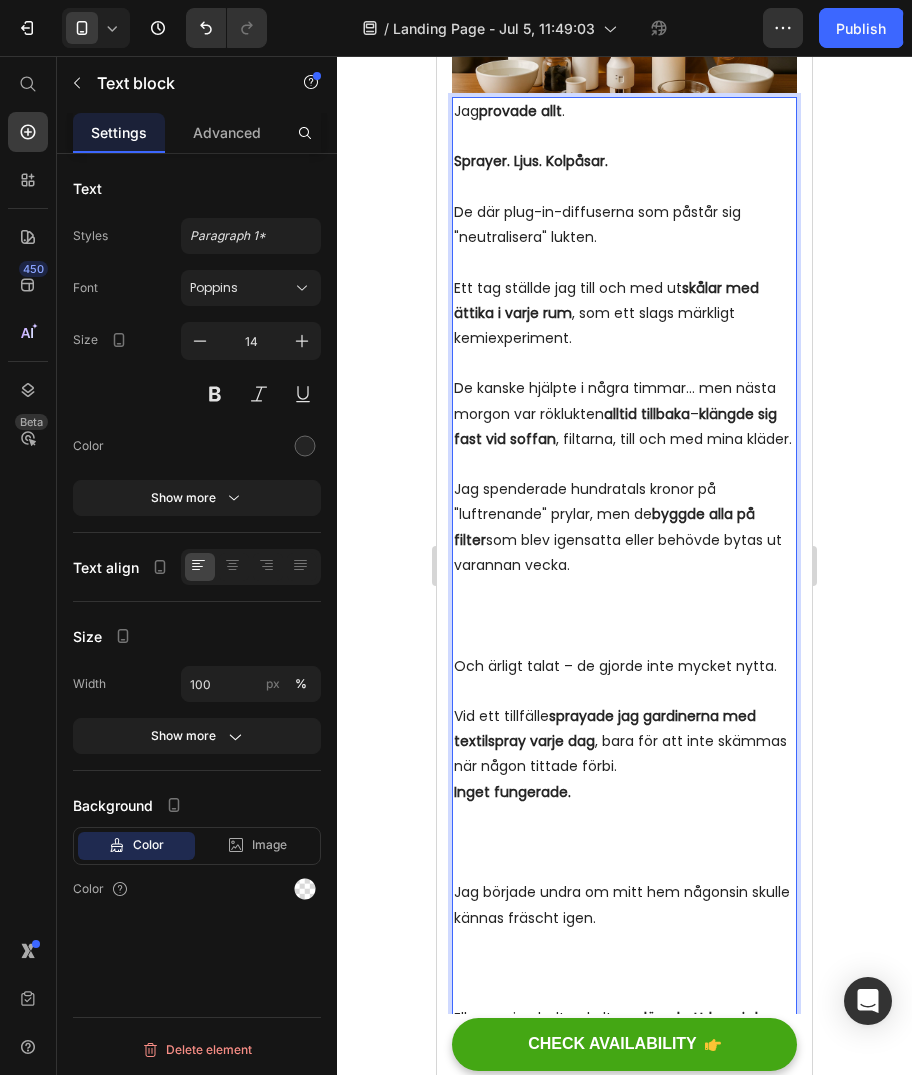 click on "Jag spenderade hundratals kronor på "luftrenande" prylar, men de  byggde alla på filter  som blev igensatta eller behövde bytas ut varannan vecka." at bounding box center (624, 565) 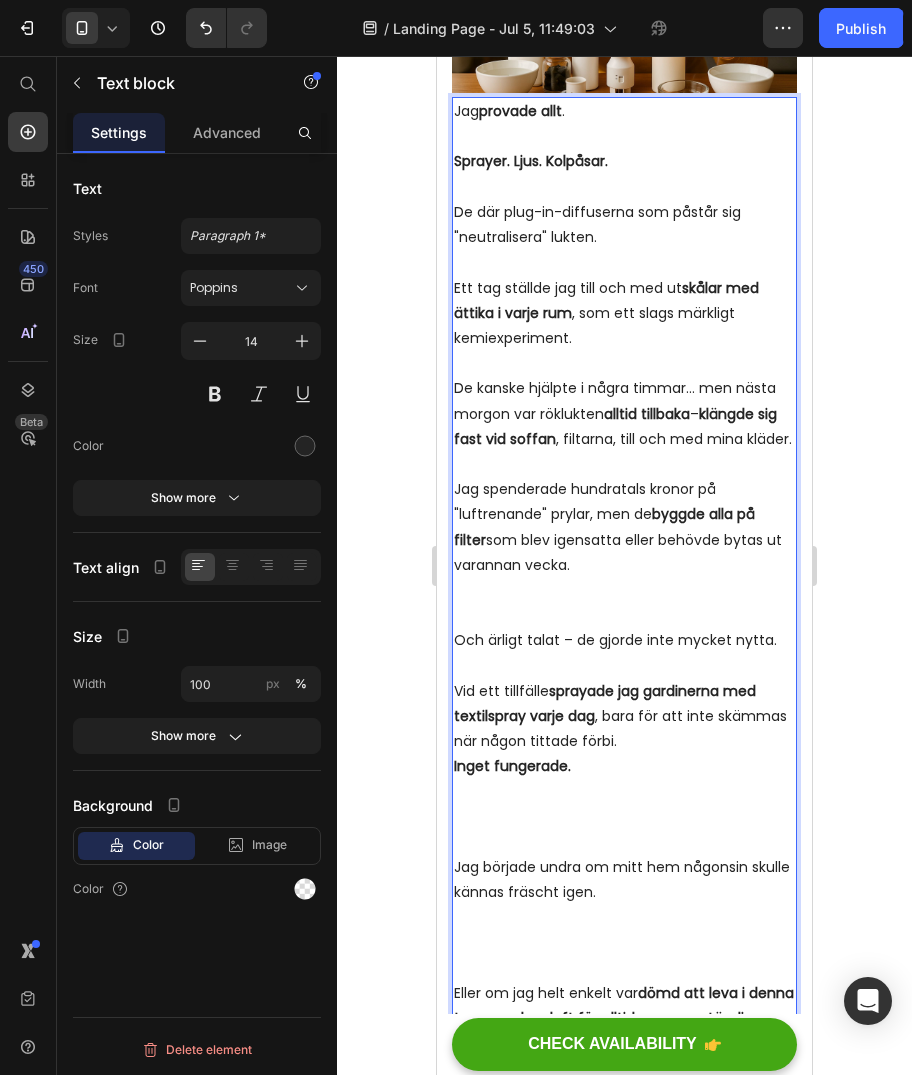 click on "Jag spenderade hundratals kronor på "luftrenande" prylar, men de  byggde alla på filter  som blev igensatta eller behövde bytas ut varannan vecka." at bounding box center (624, 552) 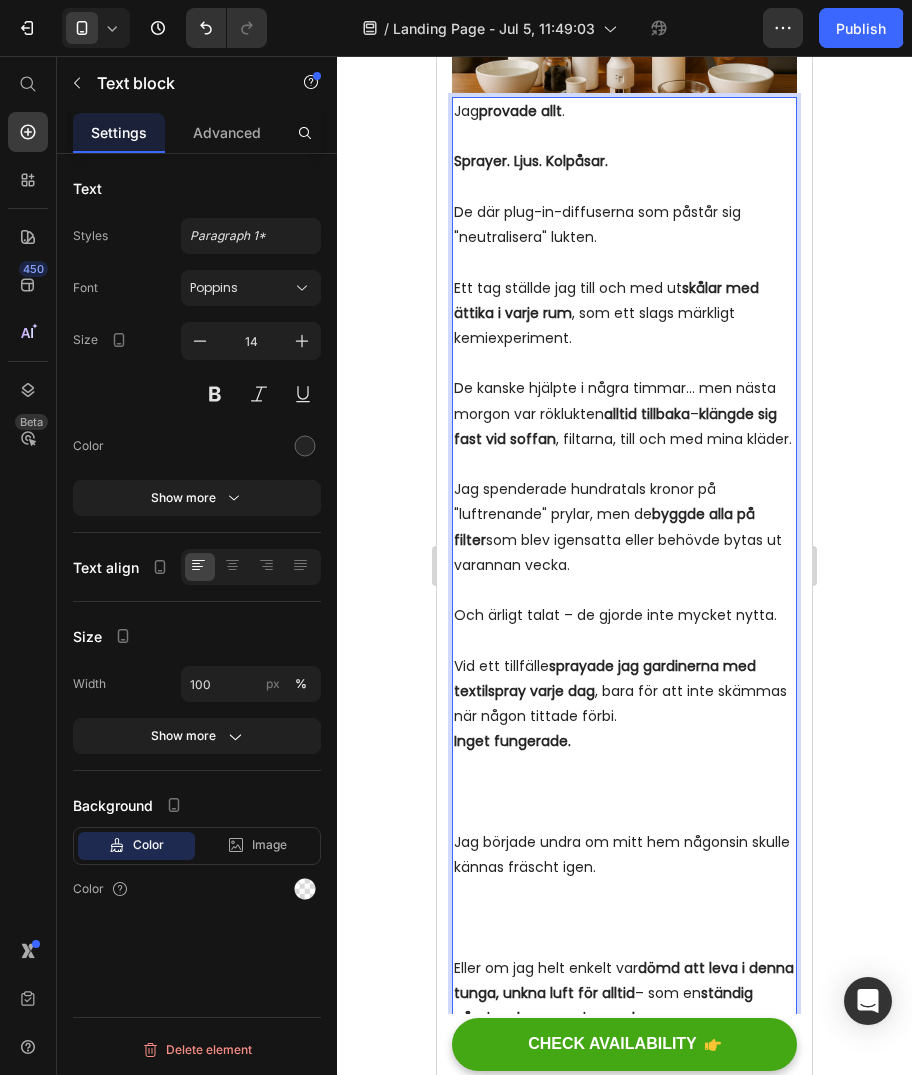 click on "Inget fungerade." at bounding box center [624, 779] 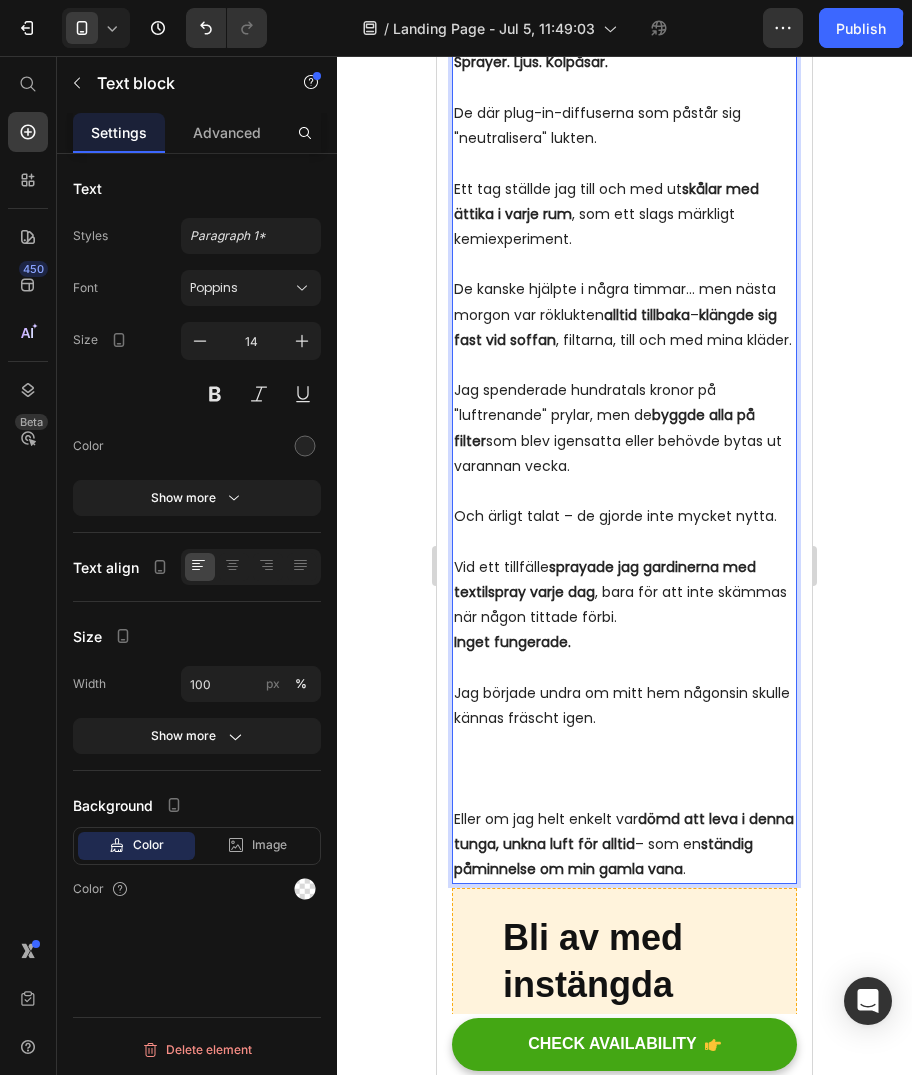 scroll, scrollTop: 2480, scrollLeft: 0, axis: vertical 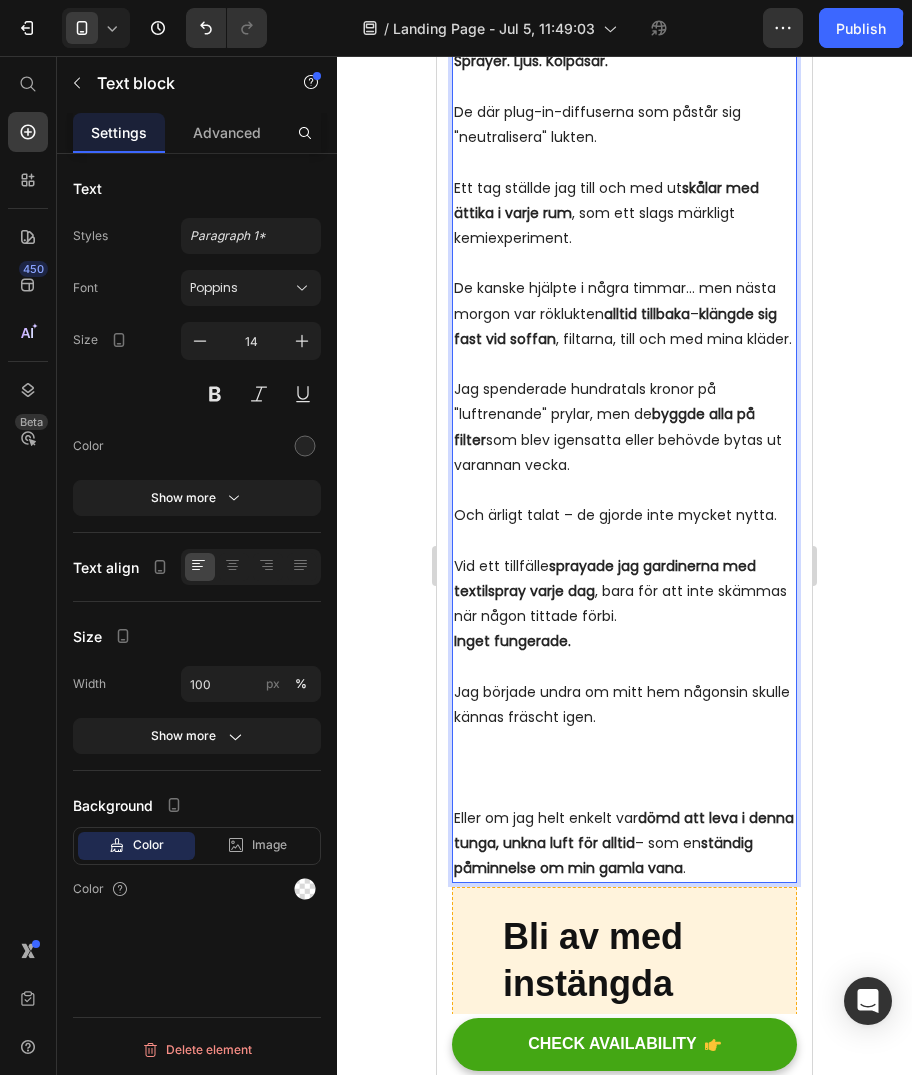 click on "Jag började undra om mitt hem någonsin skulle kännas fräscht igen." at bounding box center (624, 743) 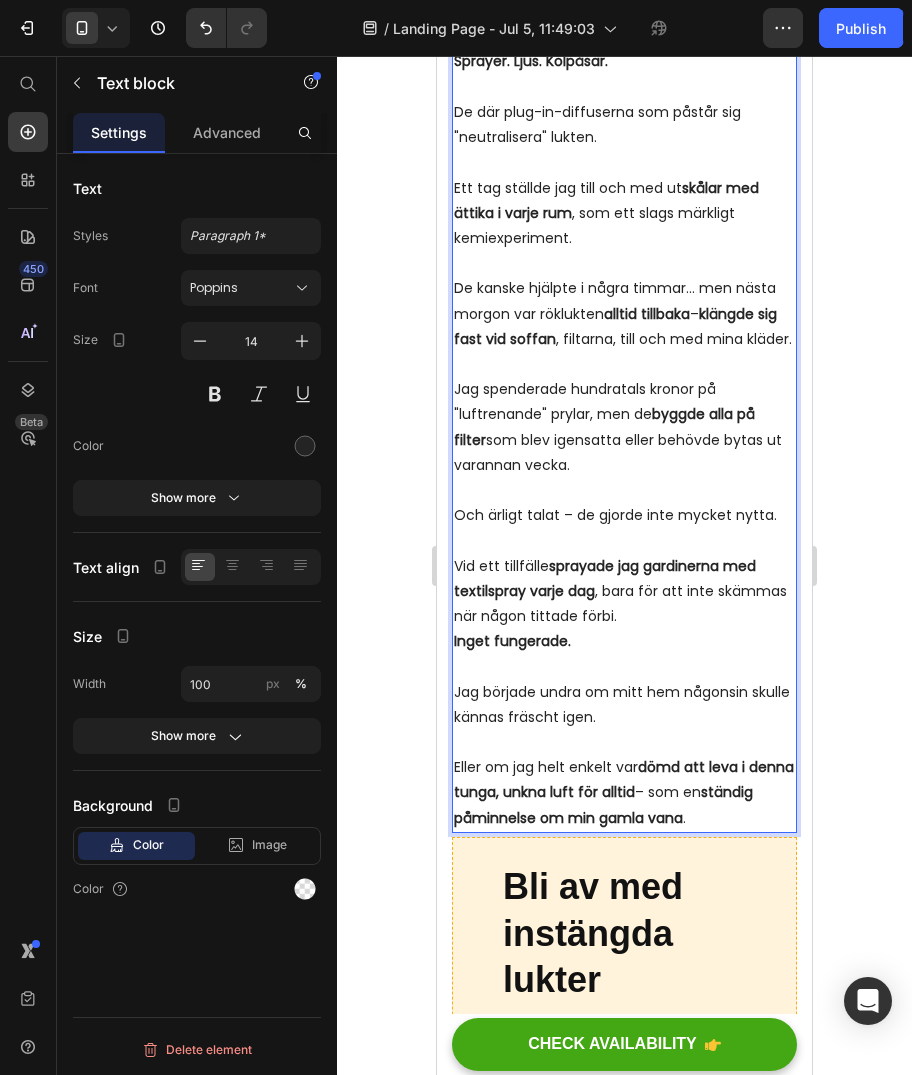 click 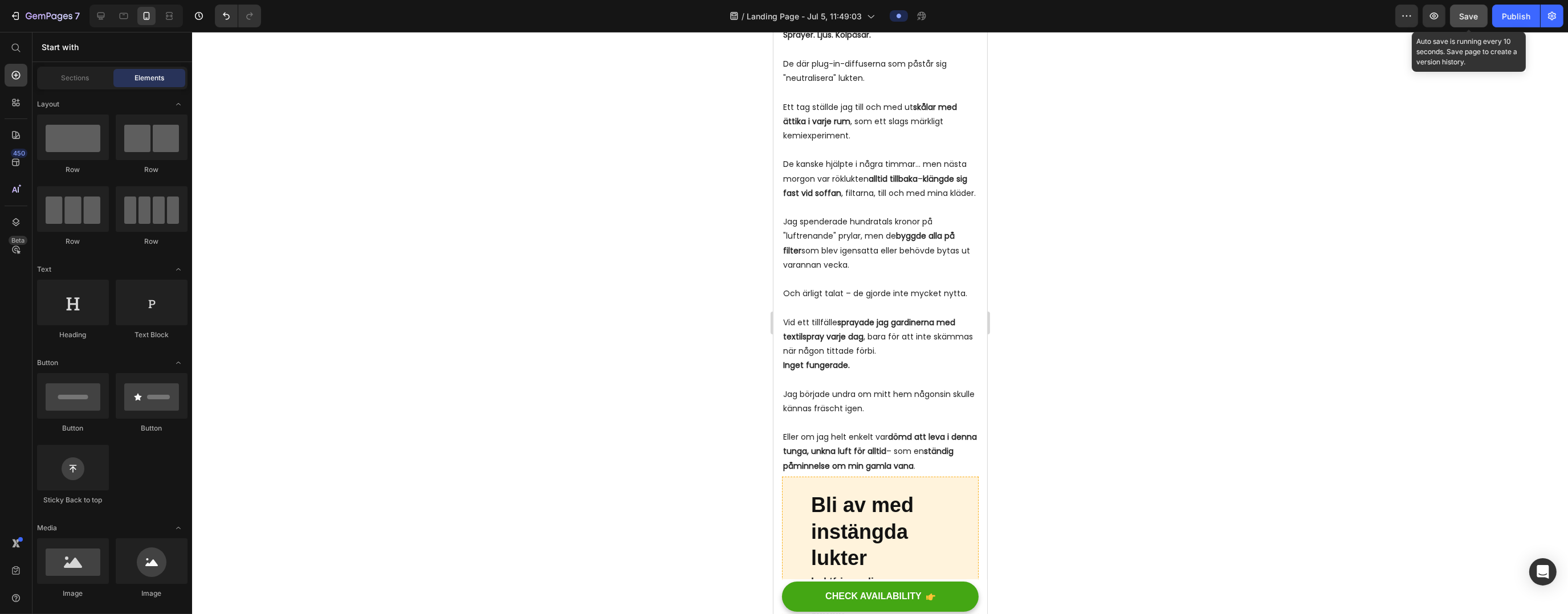 click on "Save" 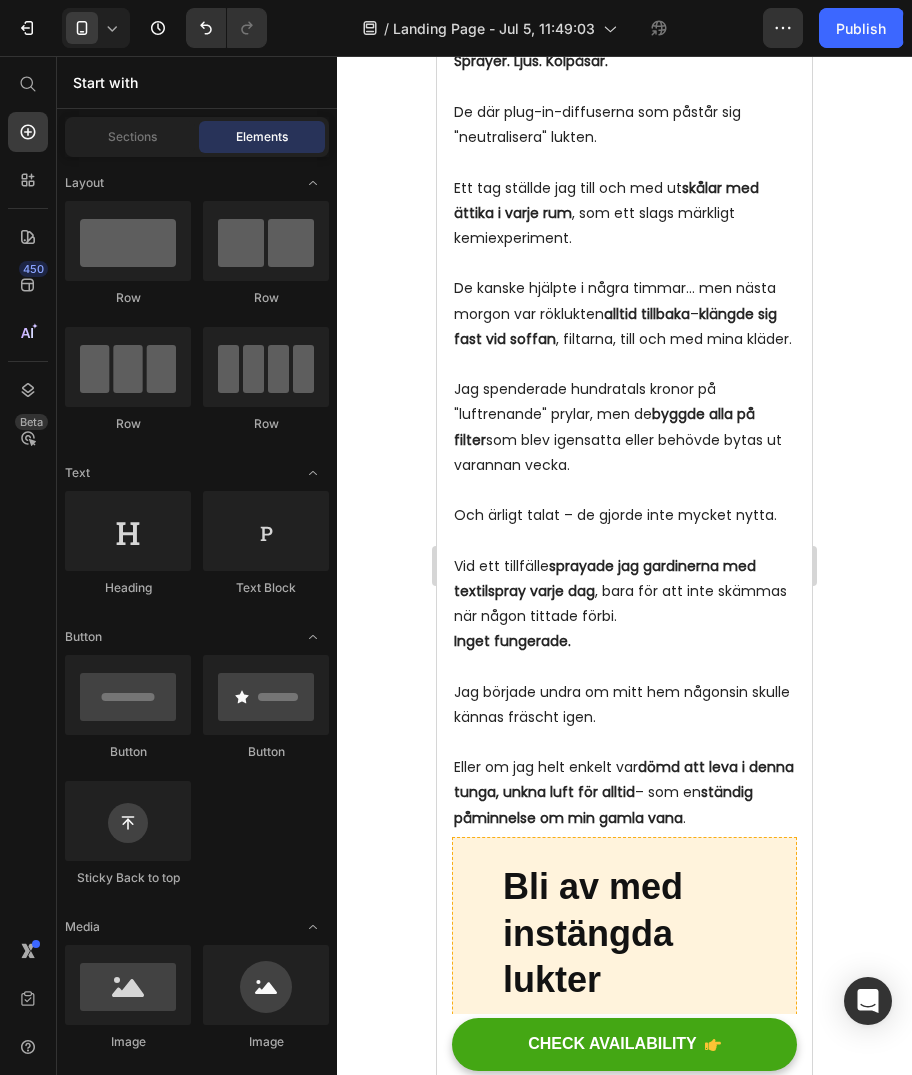 click 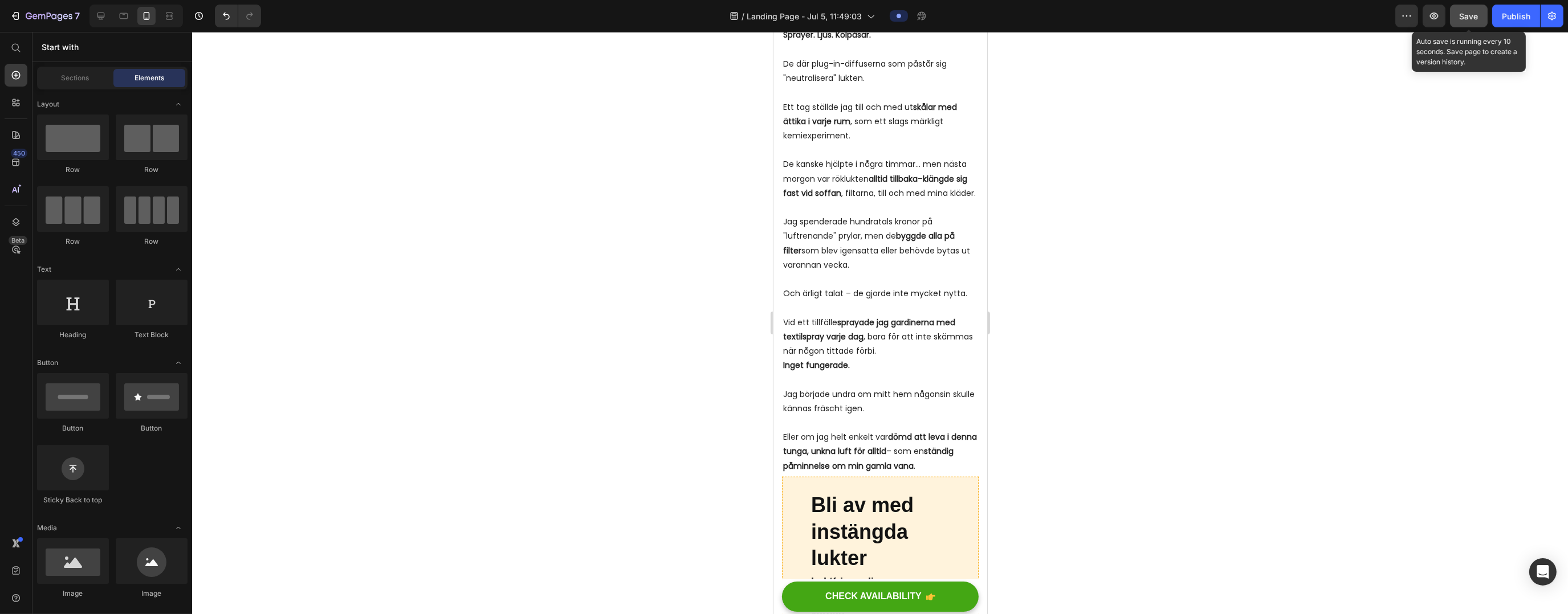 click on "Save" at bounding box center [1469, 16] 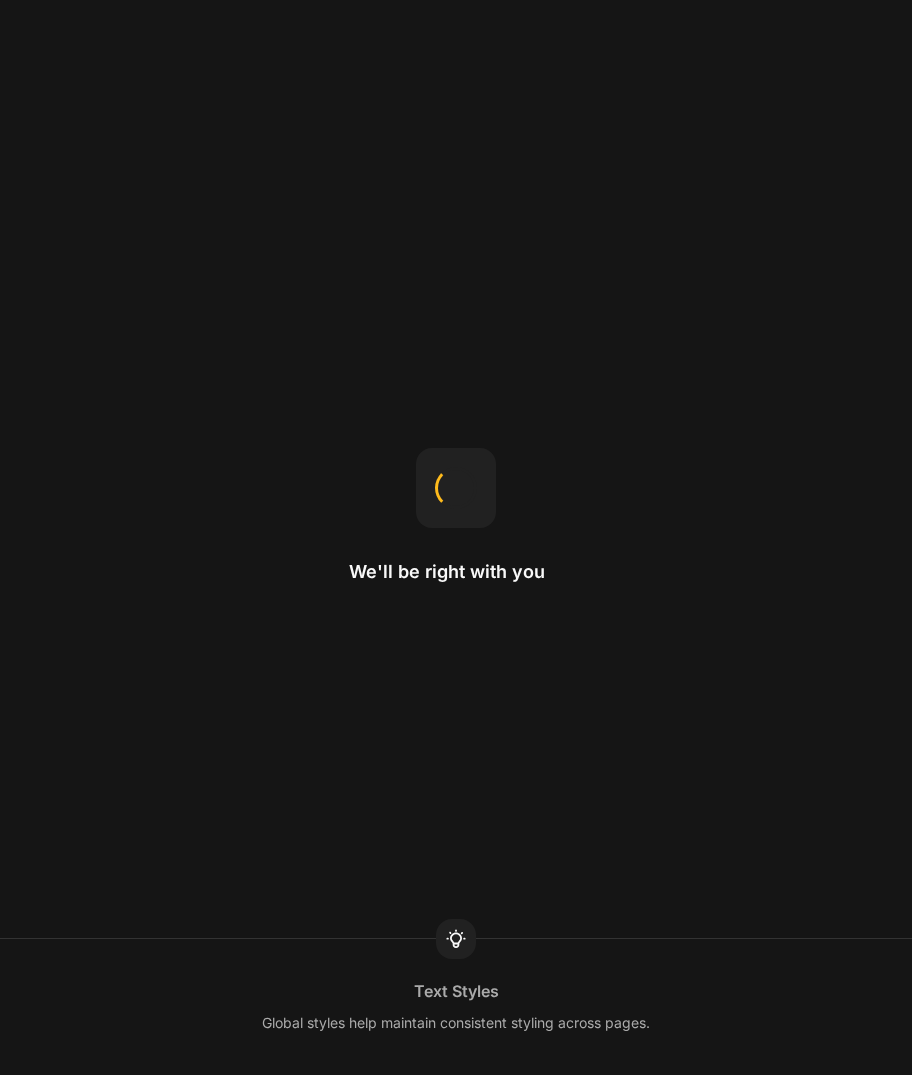 scroll, scrollTop: 0, scrollLeft: 0, axis: both 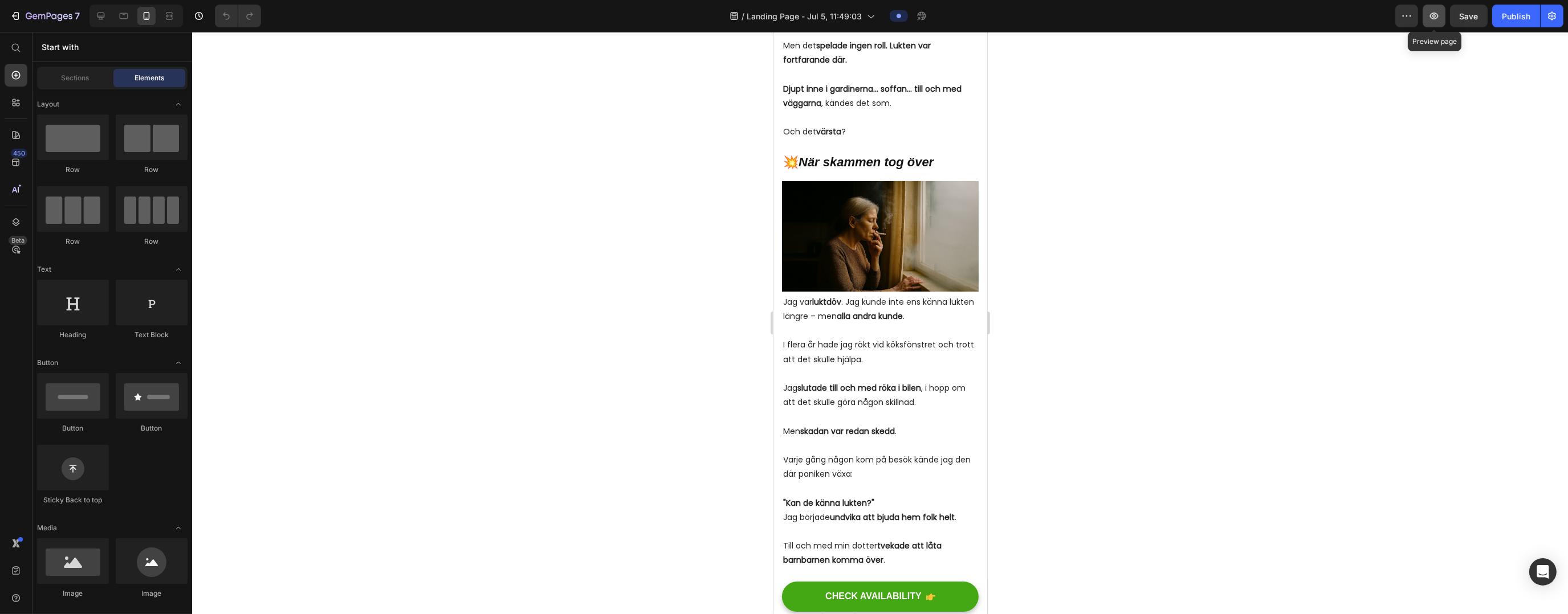 click 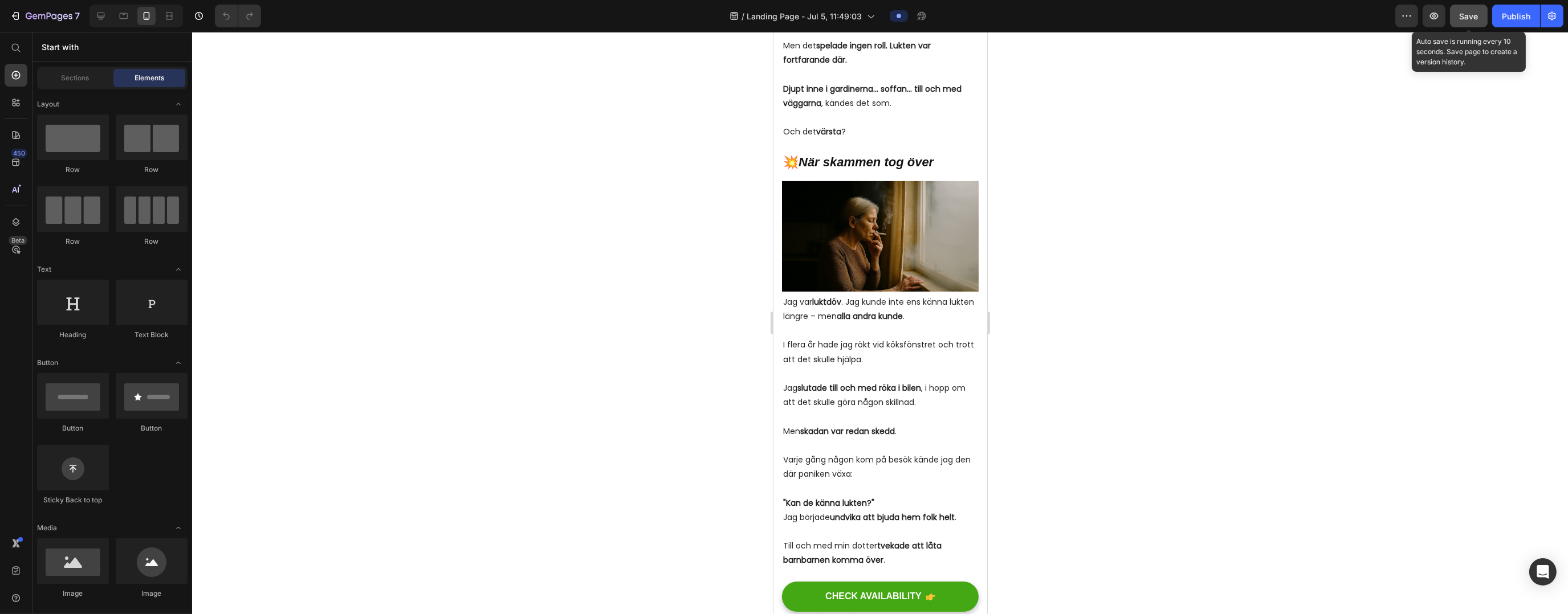 click on "Save" at bounding box center [1469, 16] 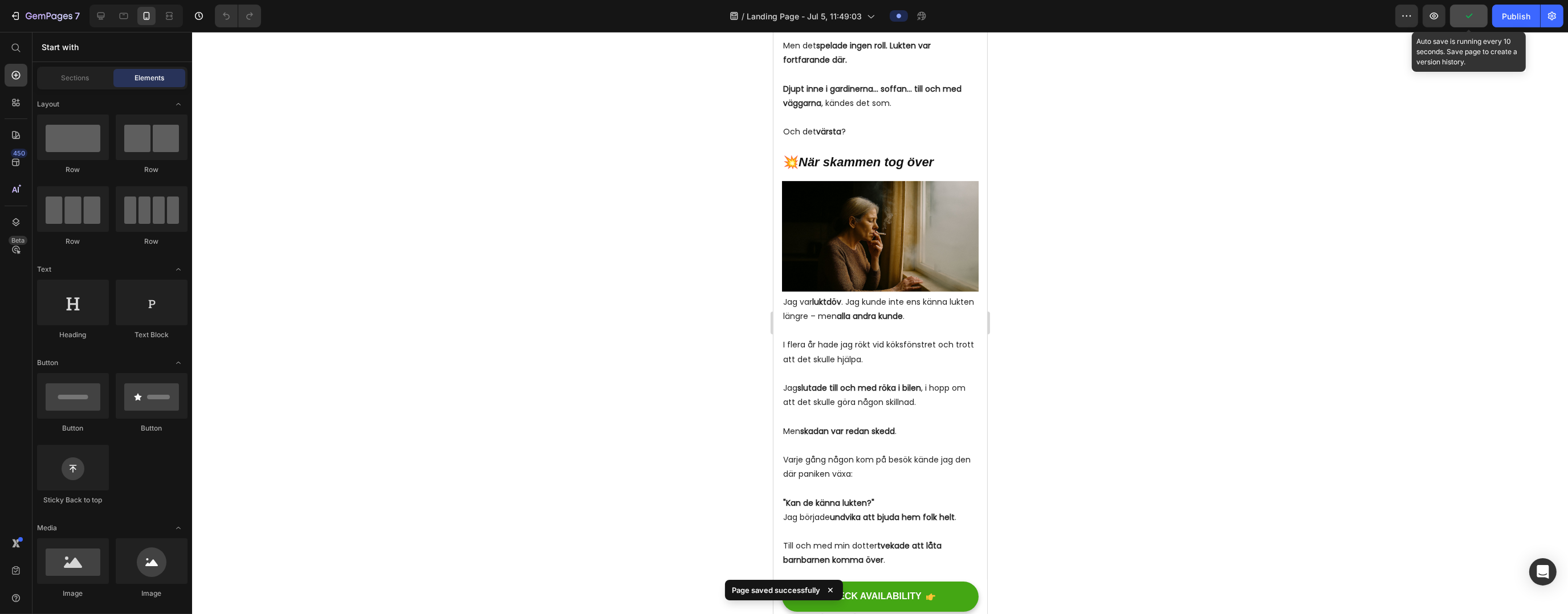 click 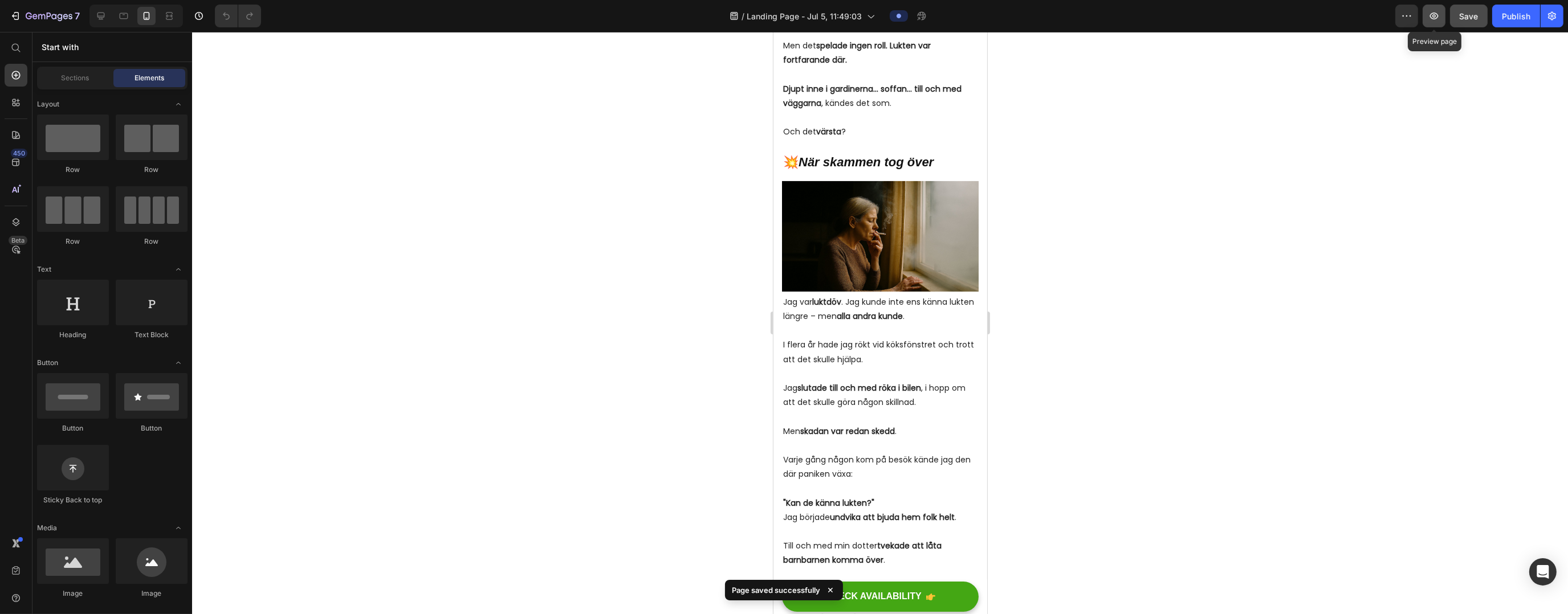 click 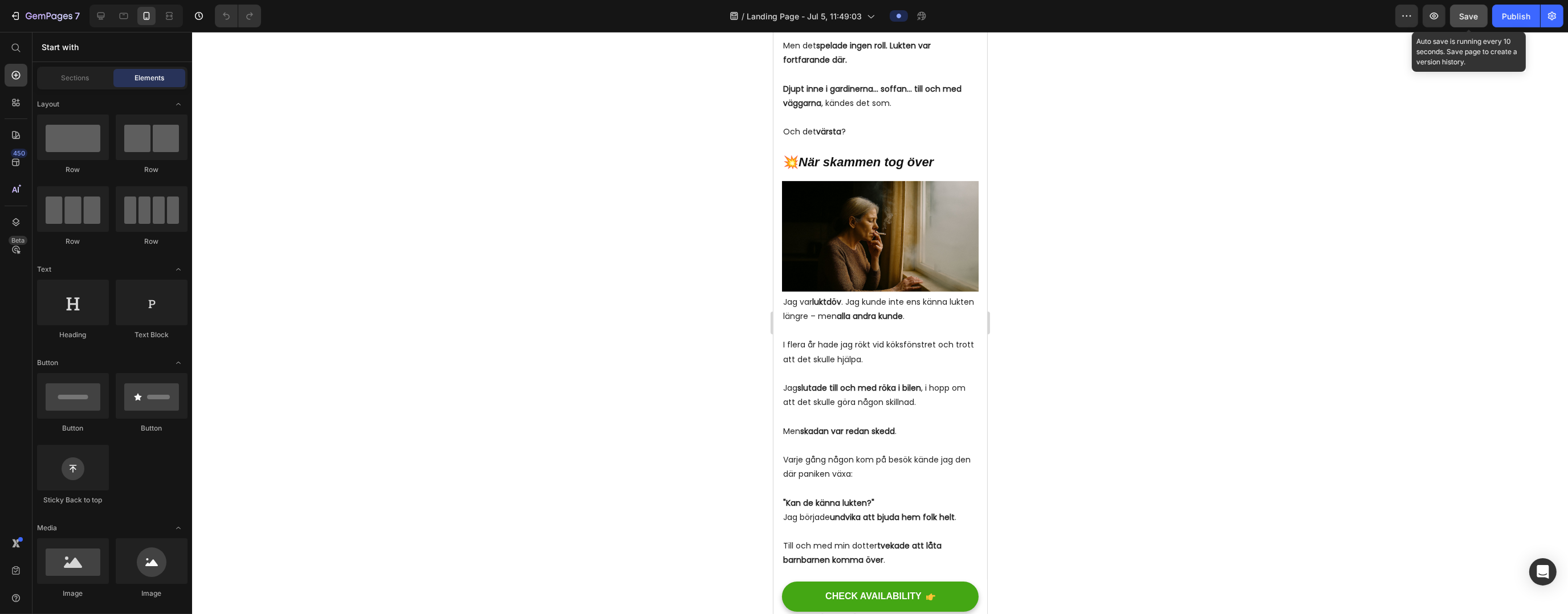 click on "Save" 